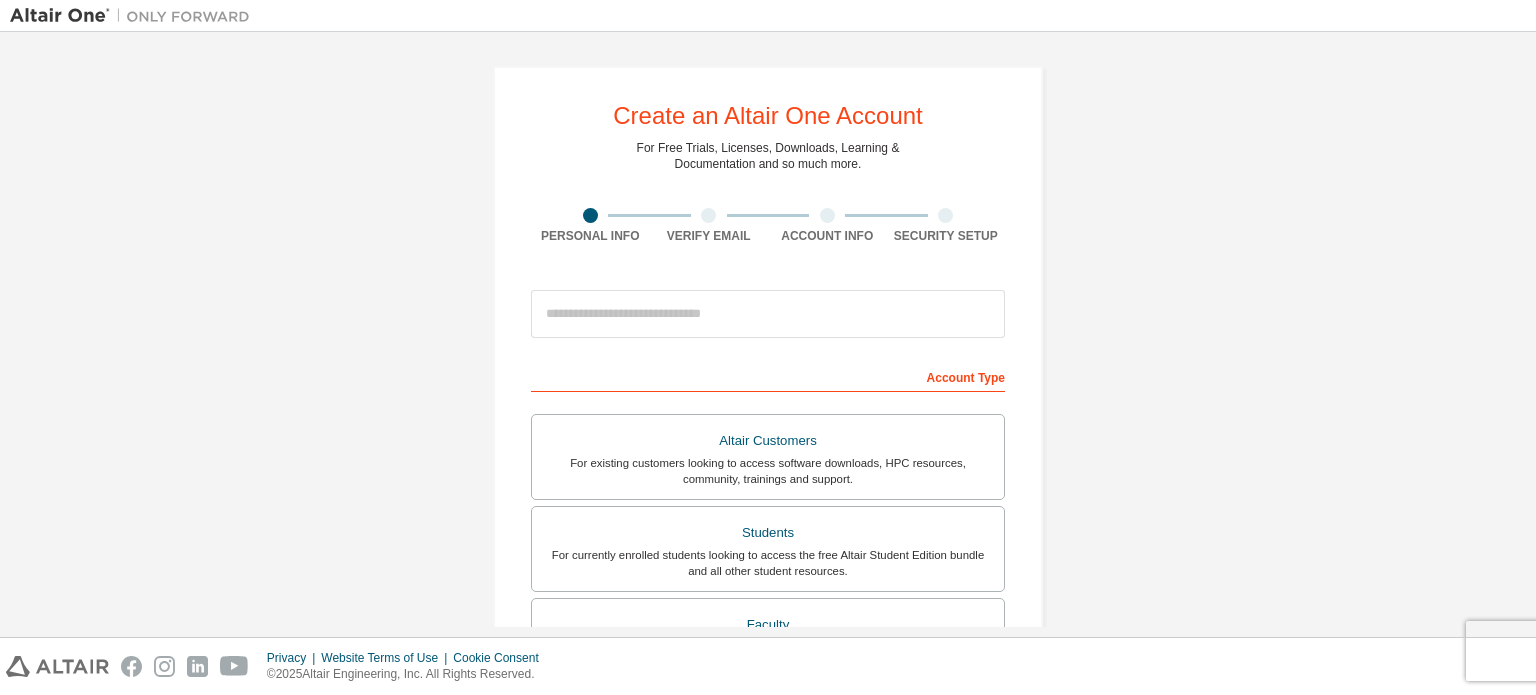 scroll, scrollTop: 0, scrollLeft: 0, axis: both 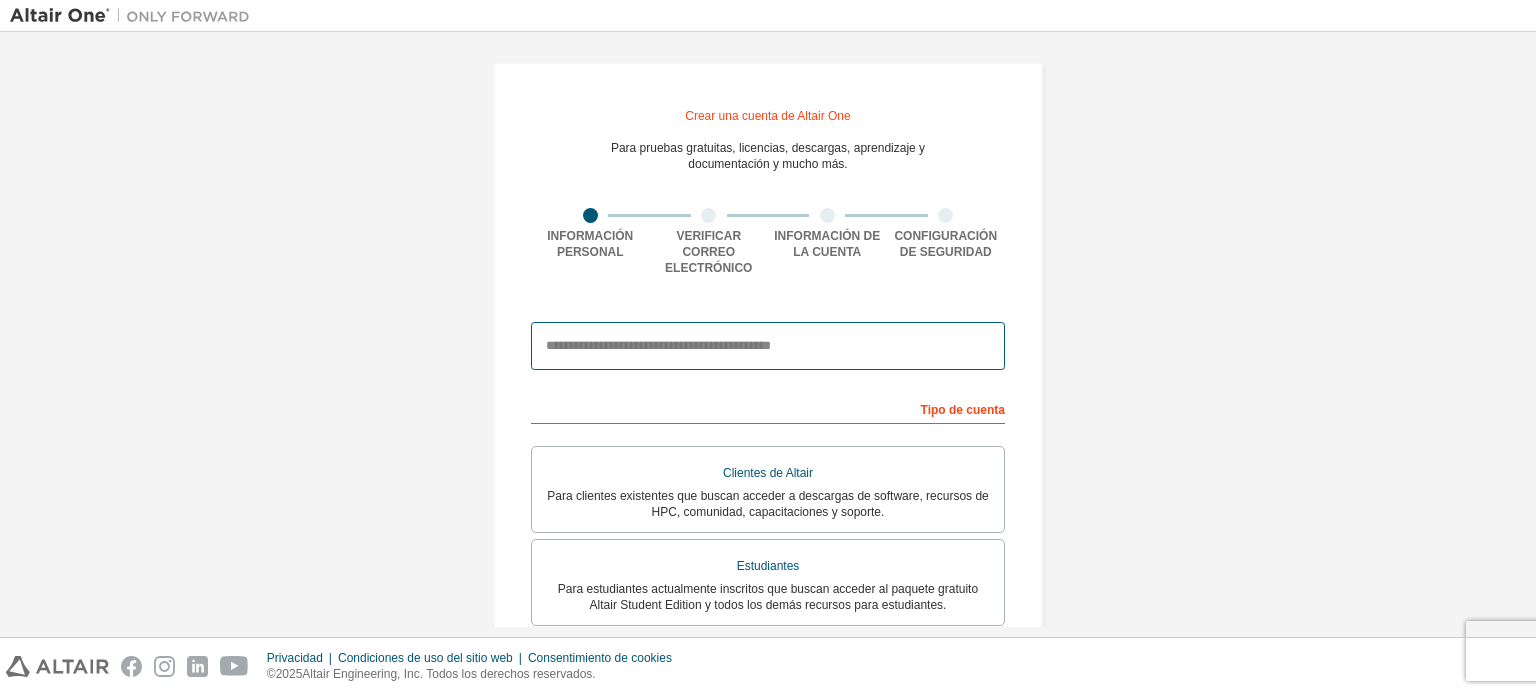 click at bounding box center (768, 346) 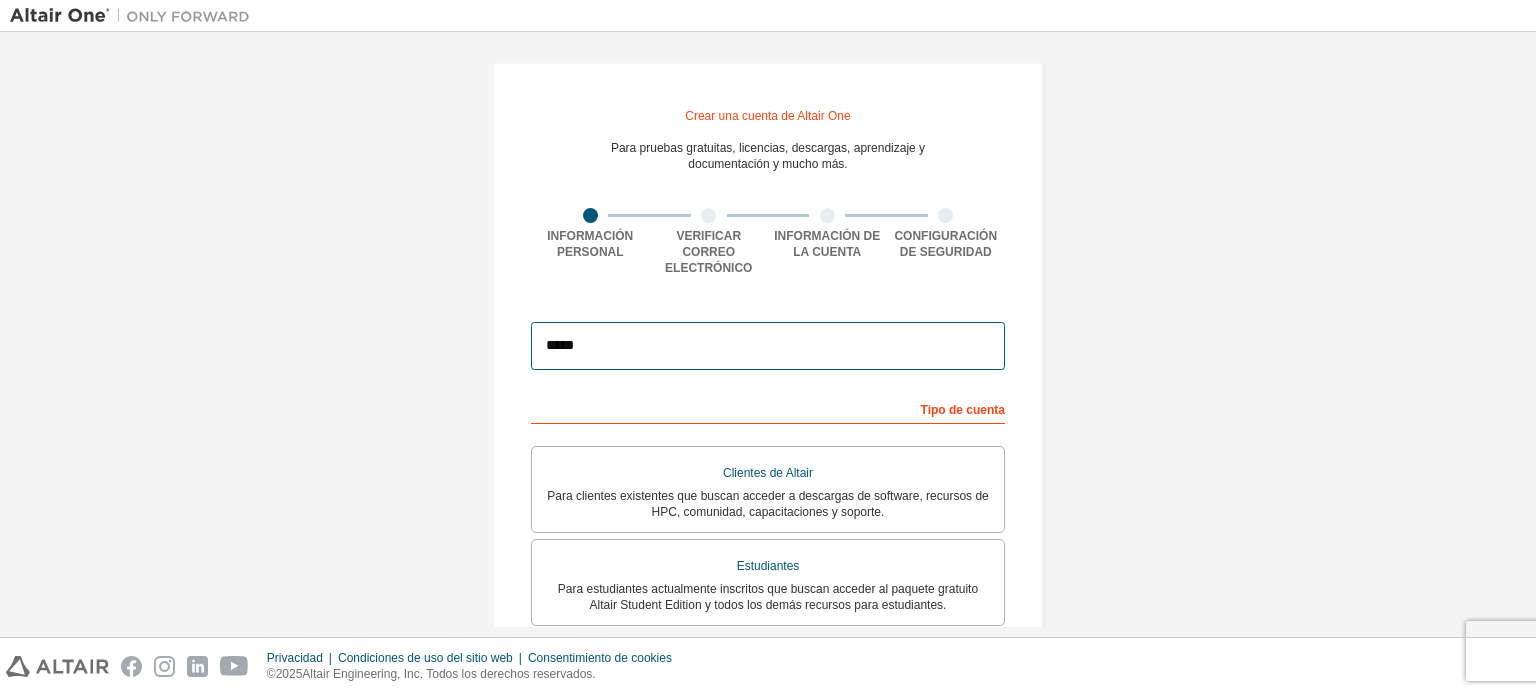 type on "**********" 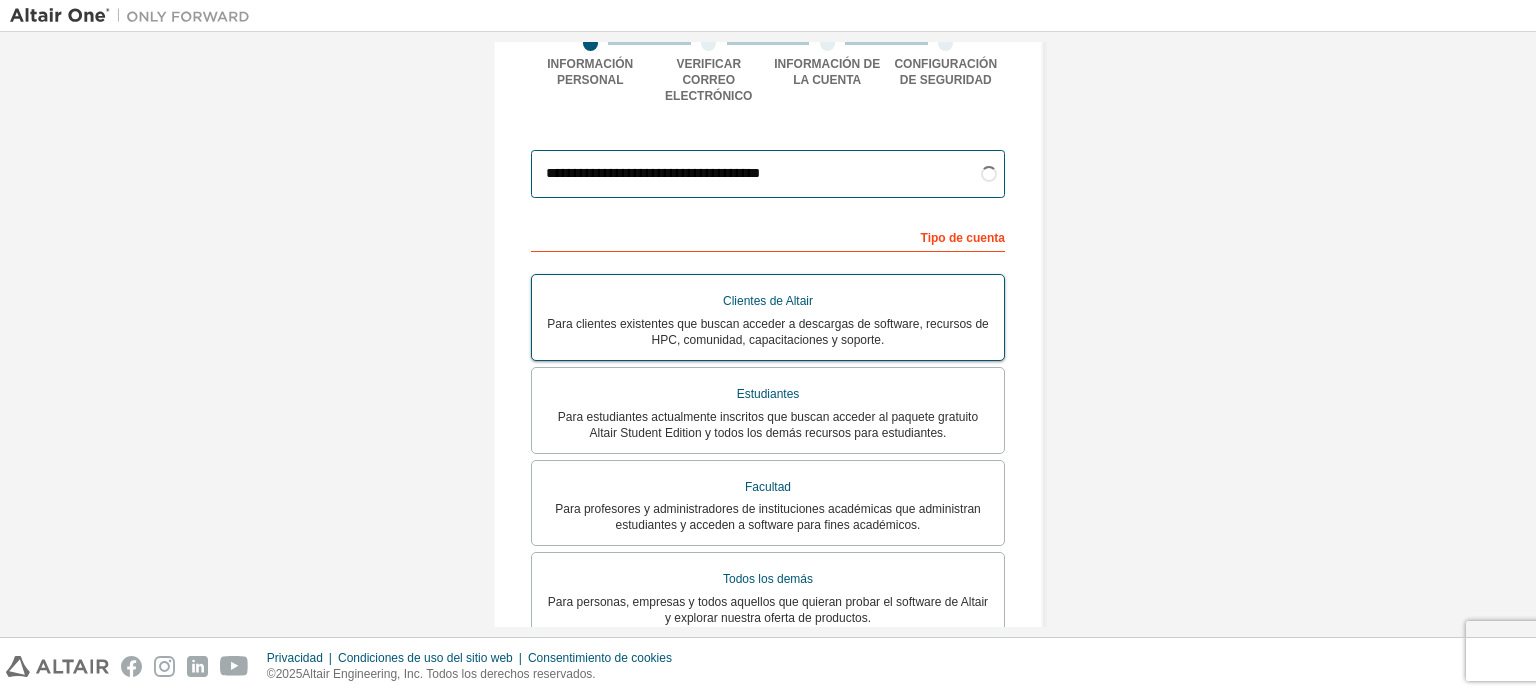 scroll, scrollTop: 204, scrollLeft: 0, axis: vertical 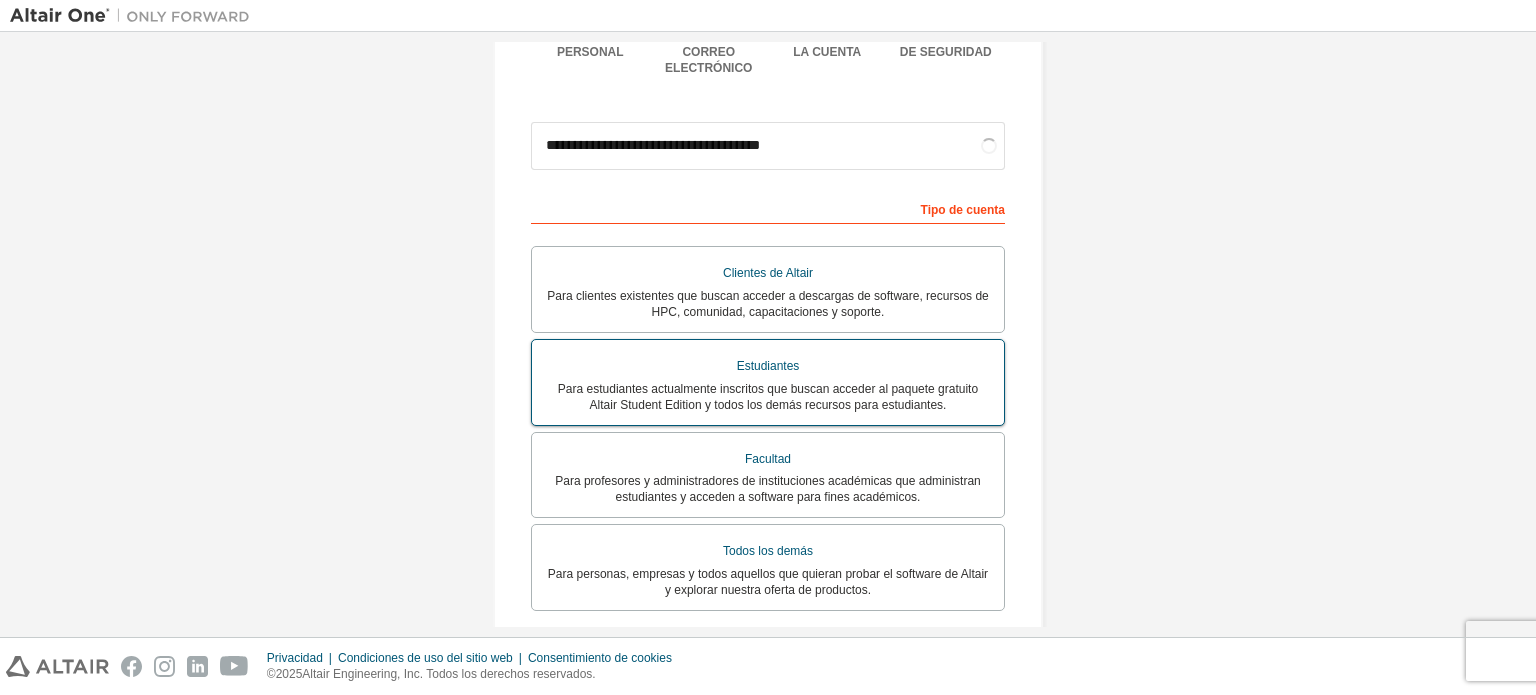 click on "Estudiantes" at bounding box center (768, 366) 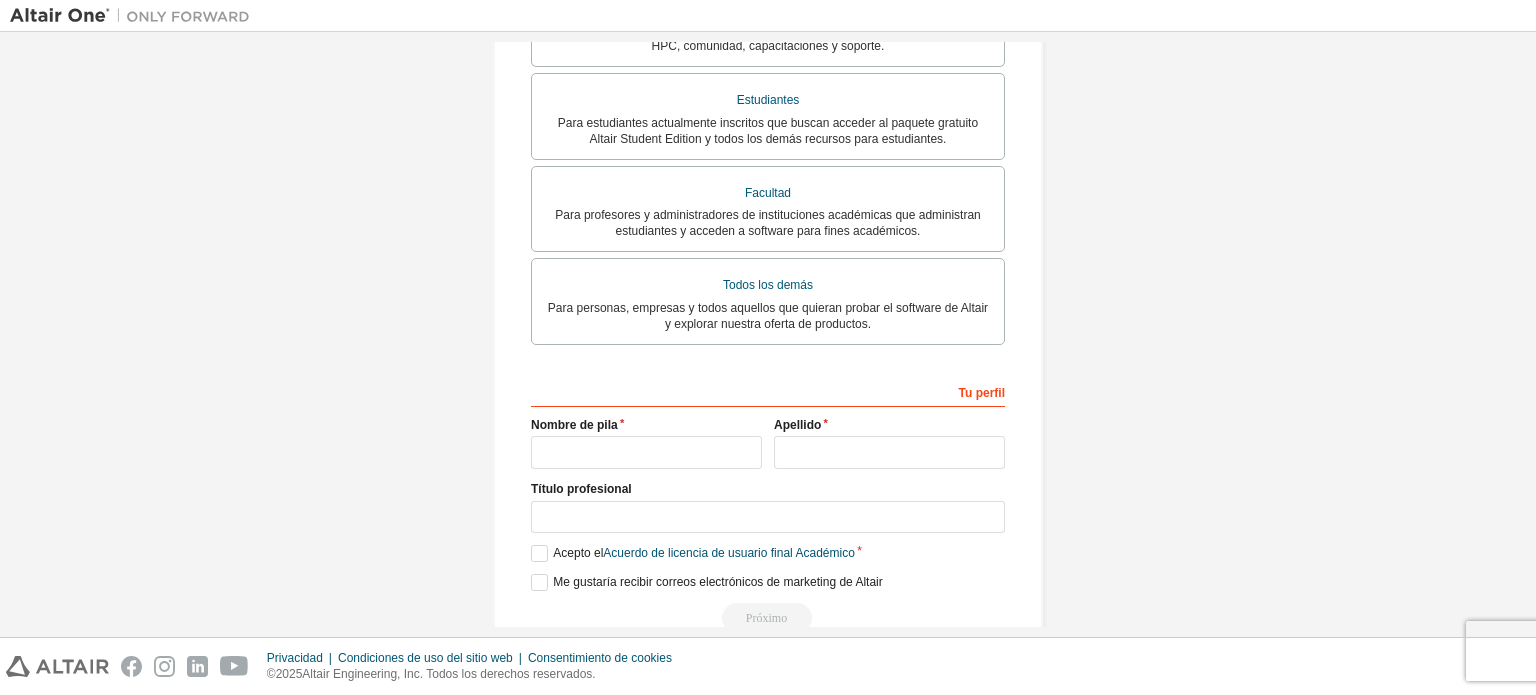 scroll, scrollTop: 500, scrollLeft: 0, axis: vertical 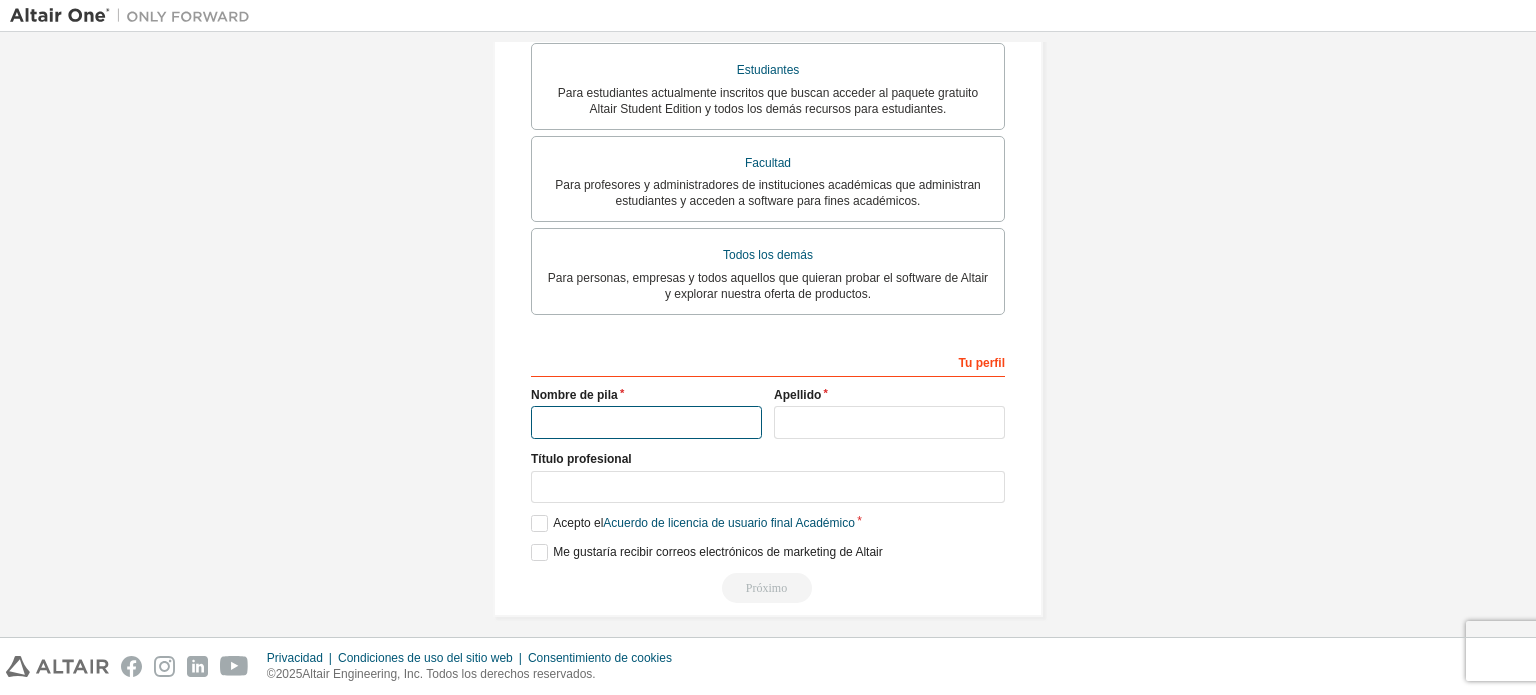 click at bounding box center [646, 422] 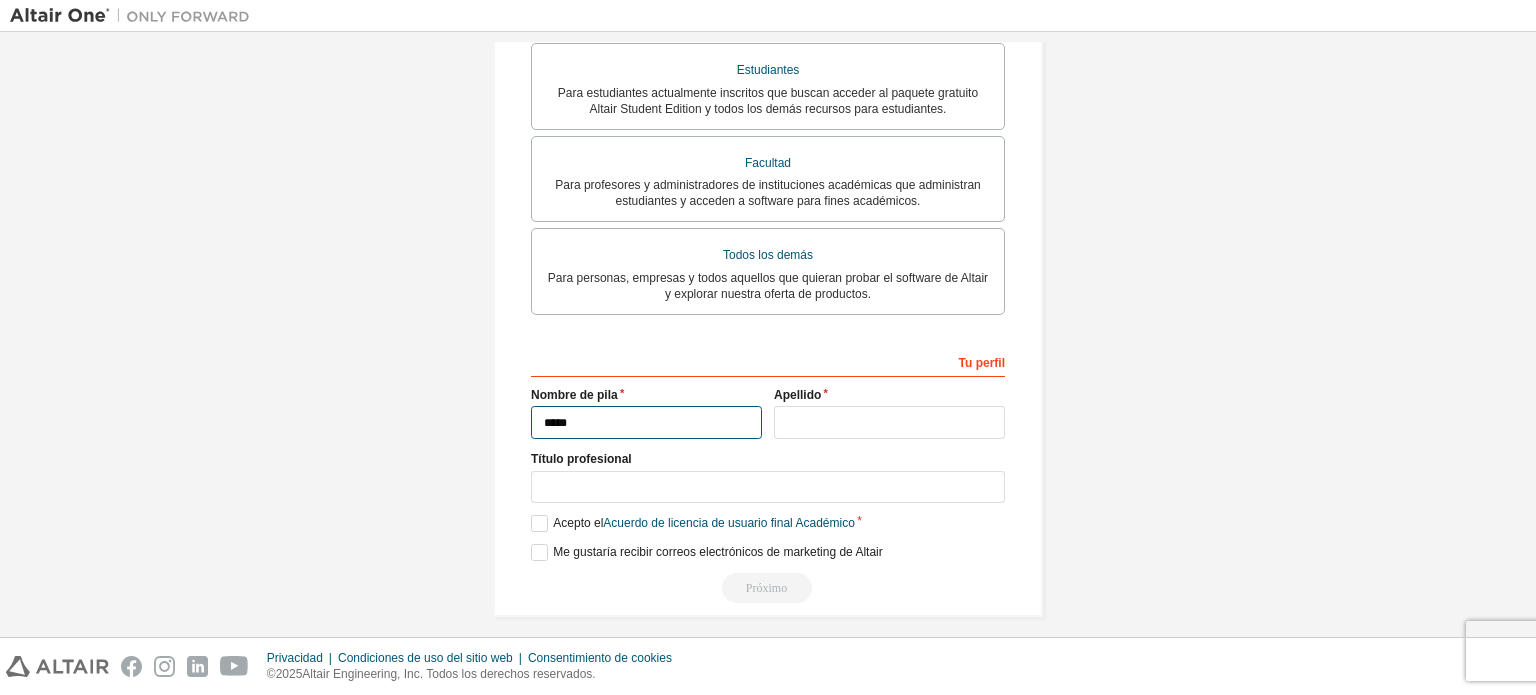 type on "*****" 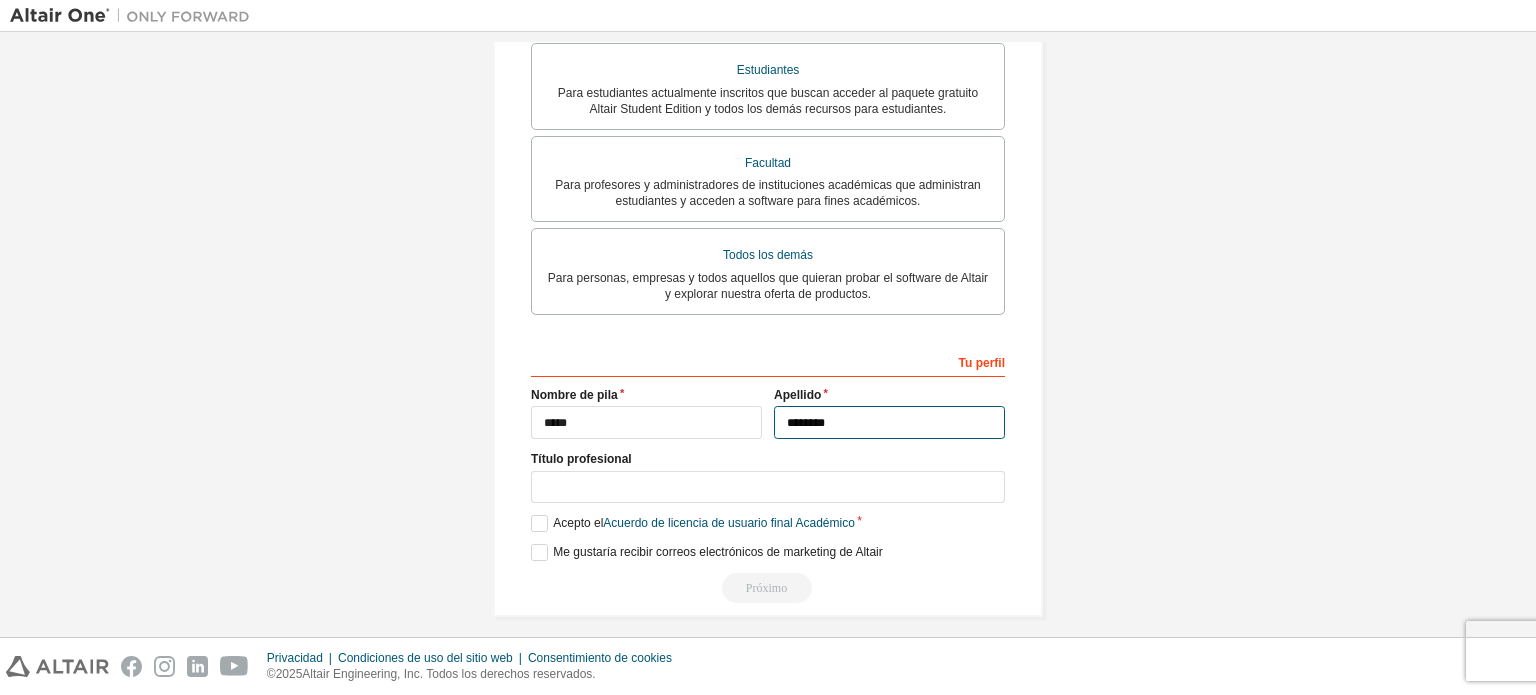 type on "********" 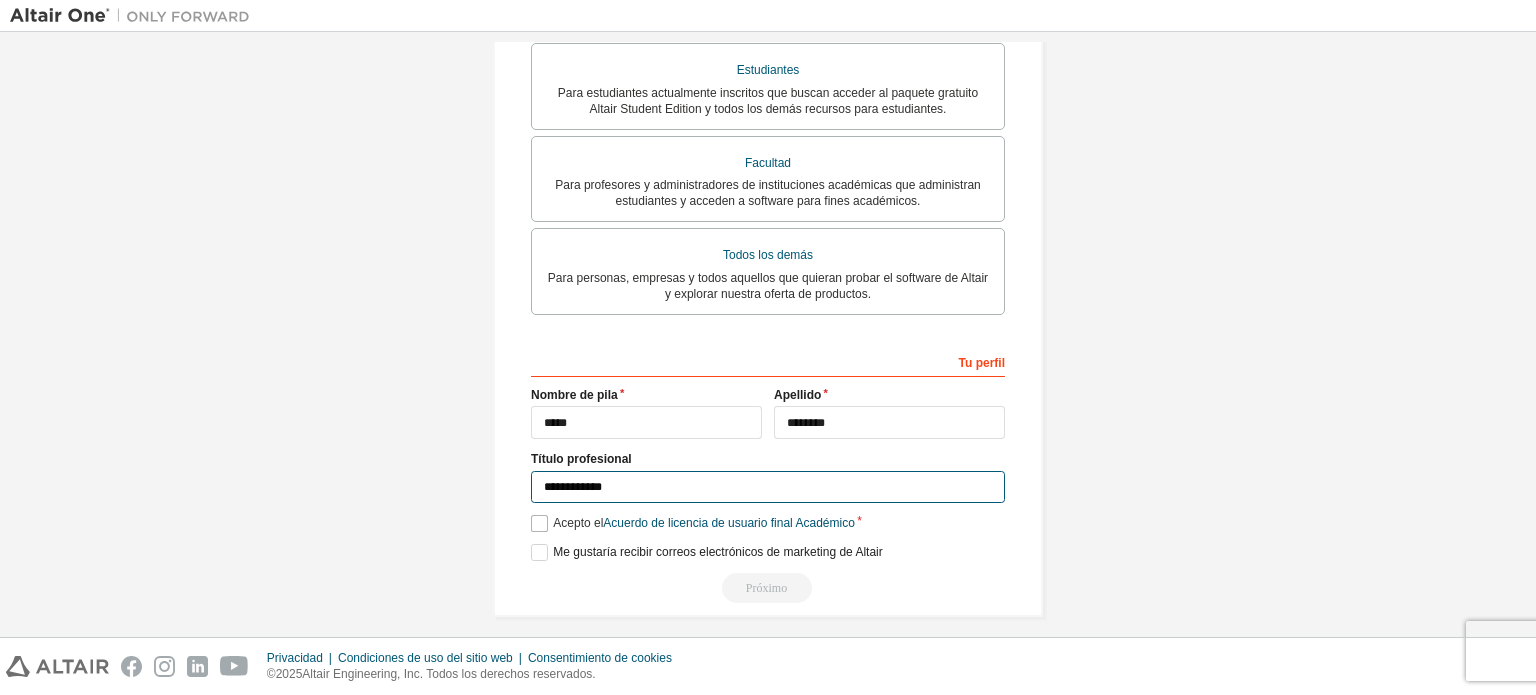 type on "**********" 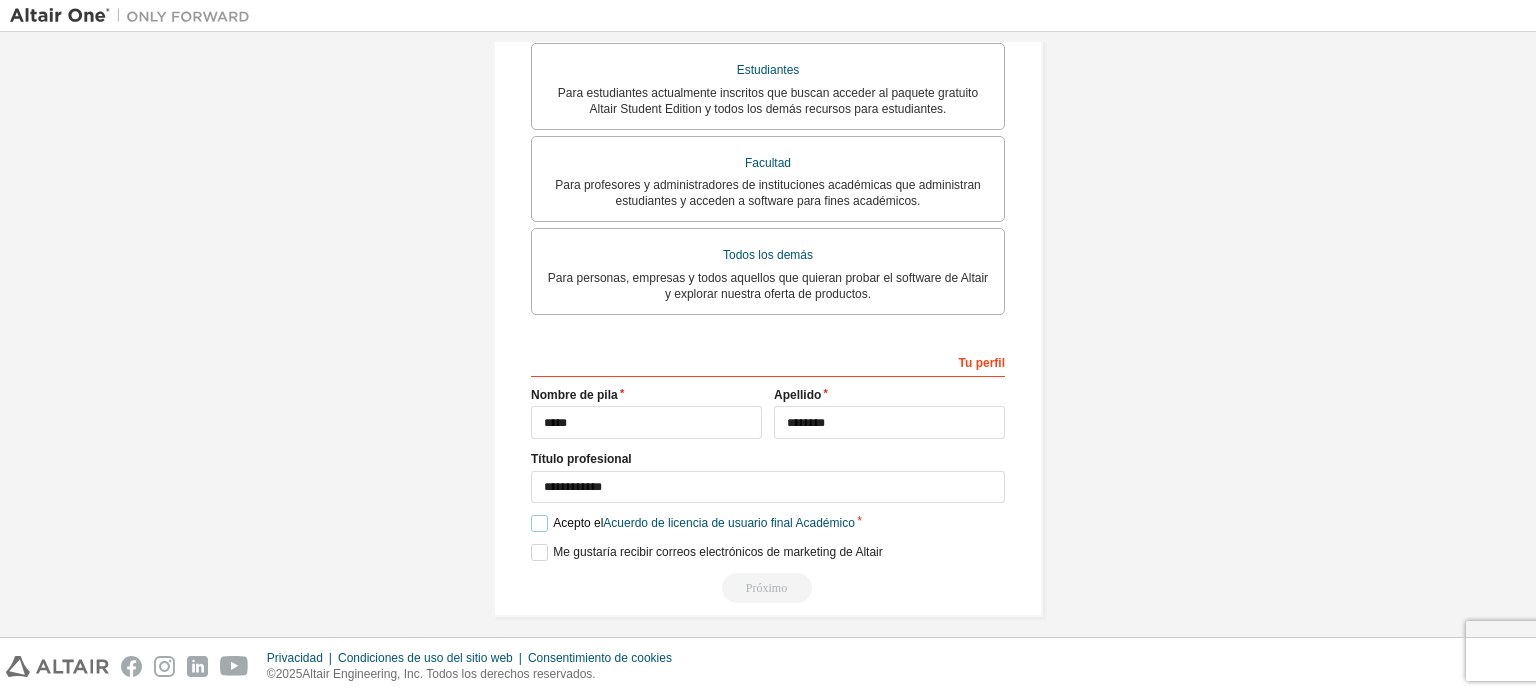 click on "Acepto el  Acuerdo de licencia de usuario final   Académico" at bounding box center (693, 523) 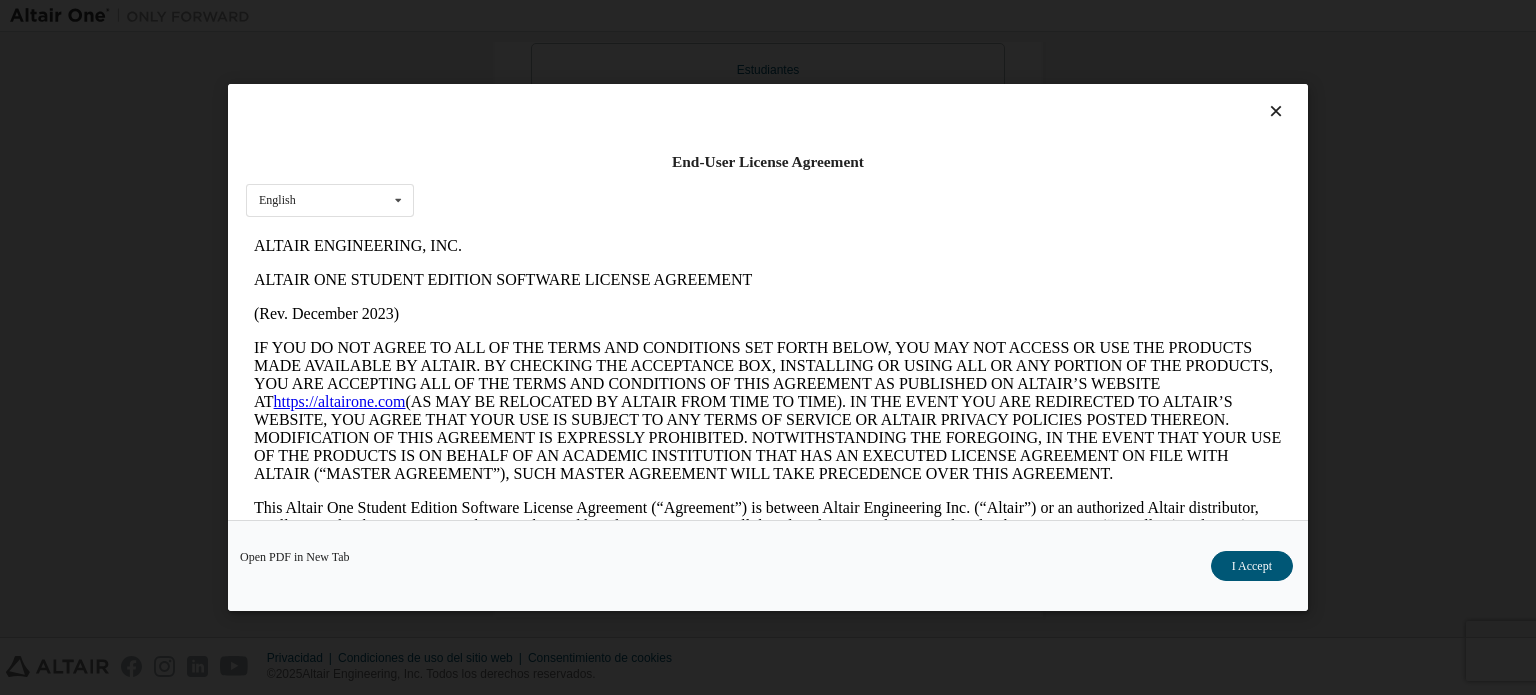 scroll, scrollTop: 0, scrollLeft: 0, axis: both 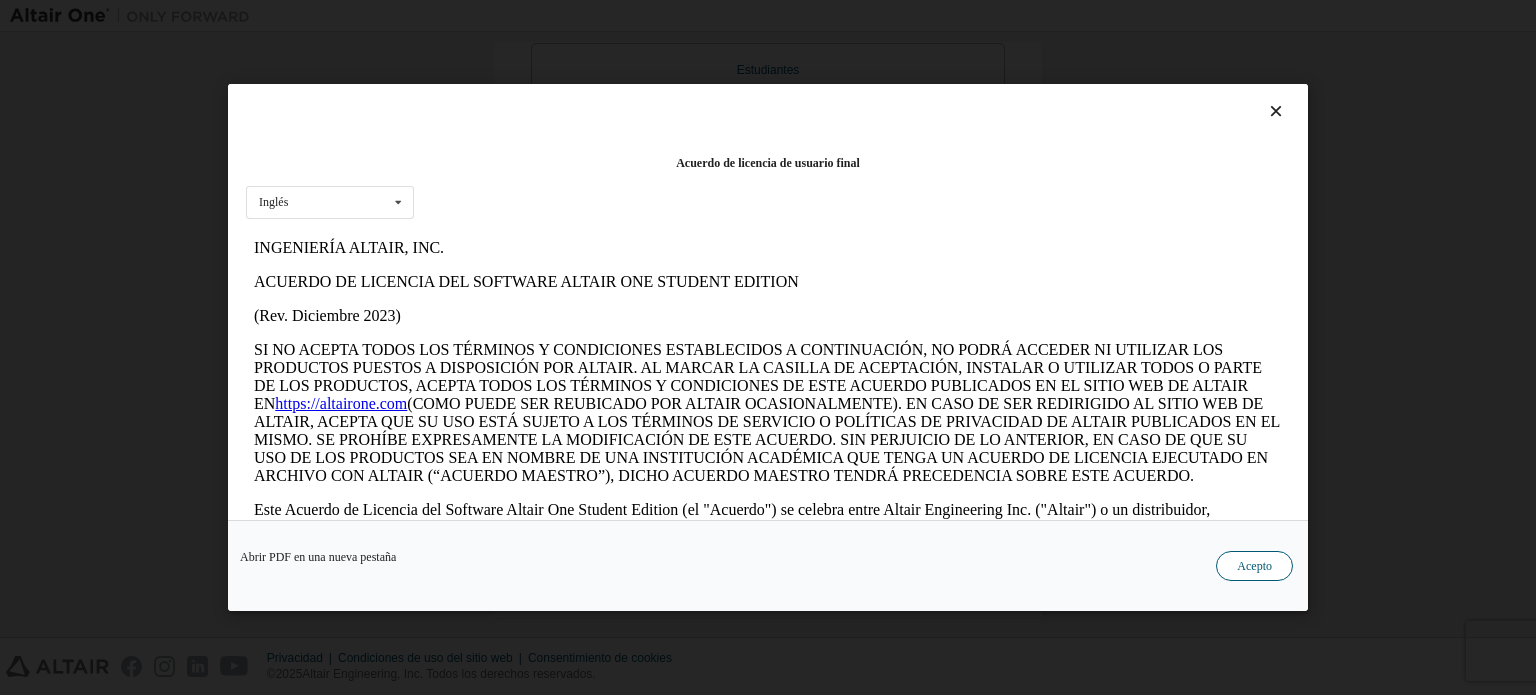 click on "Acepto" at bounding box center (1254, 566) 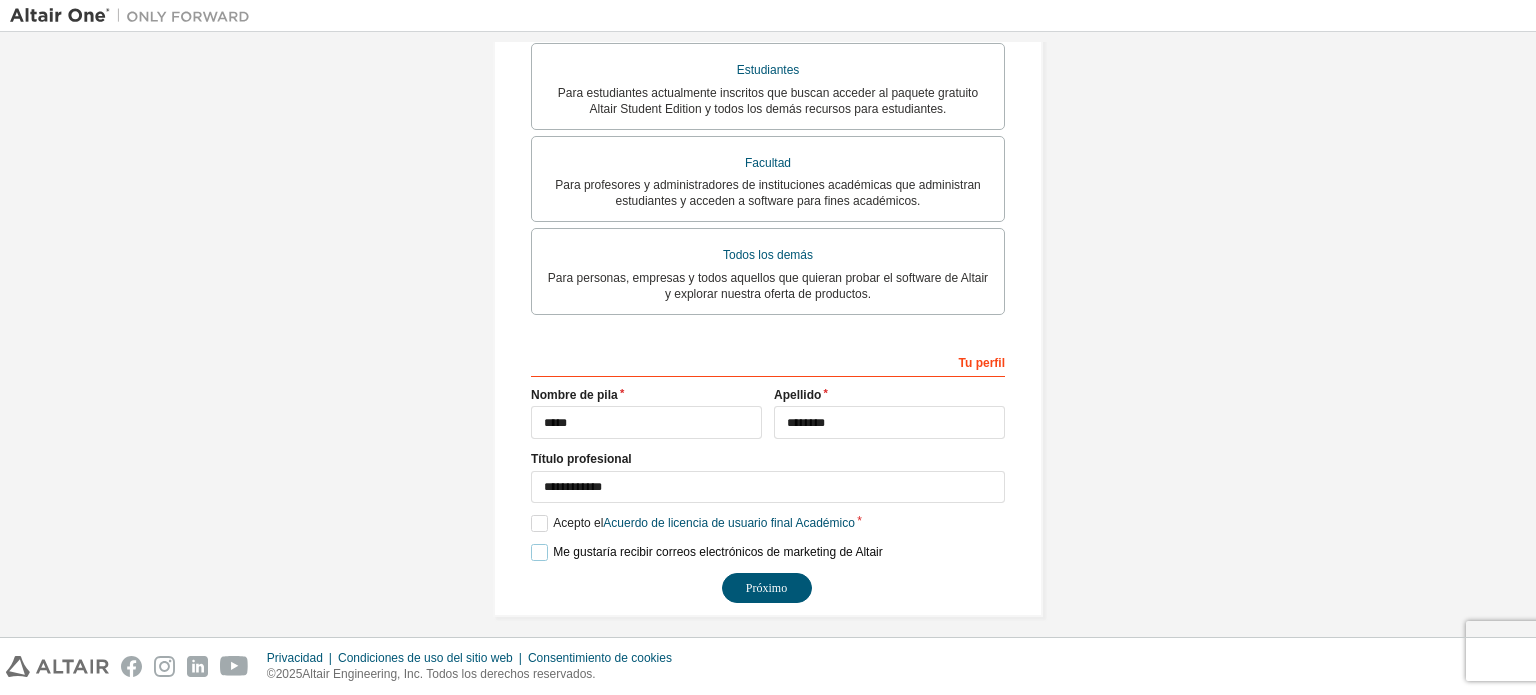 click on "Me gustaría recibir correos electrónicos de marketing de Altair" at bounding box center [707, 552] 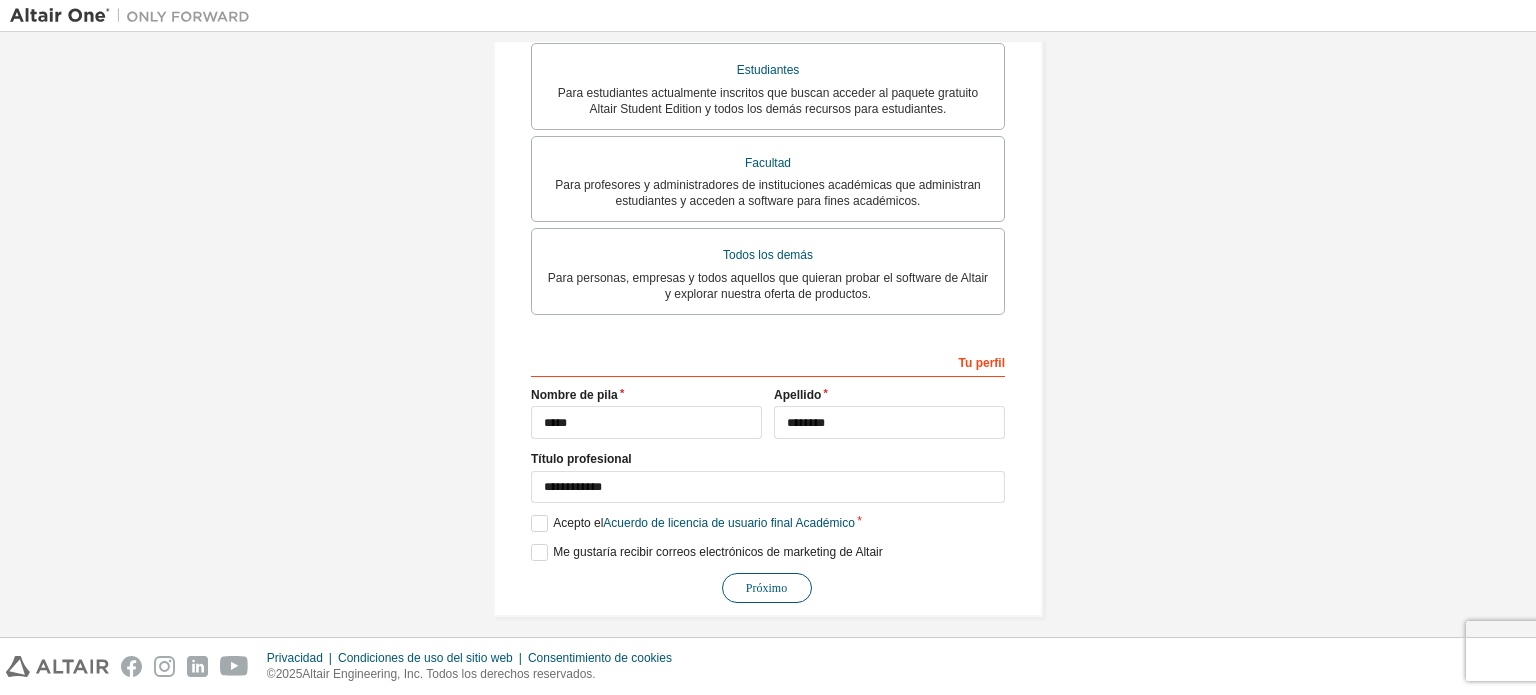 click on "Próximo" at bounding box center (767, 588) 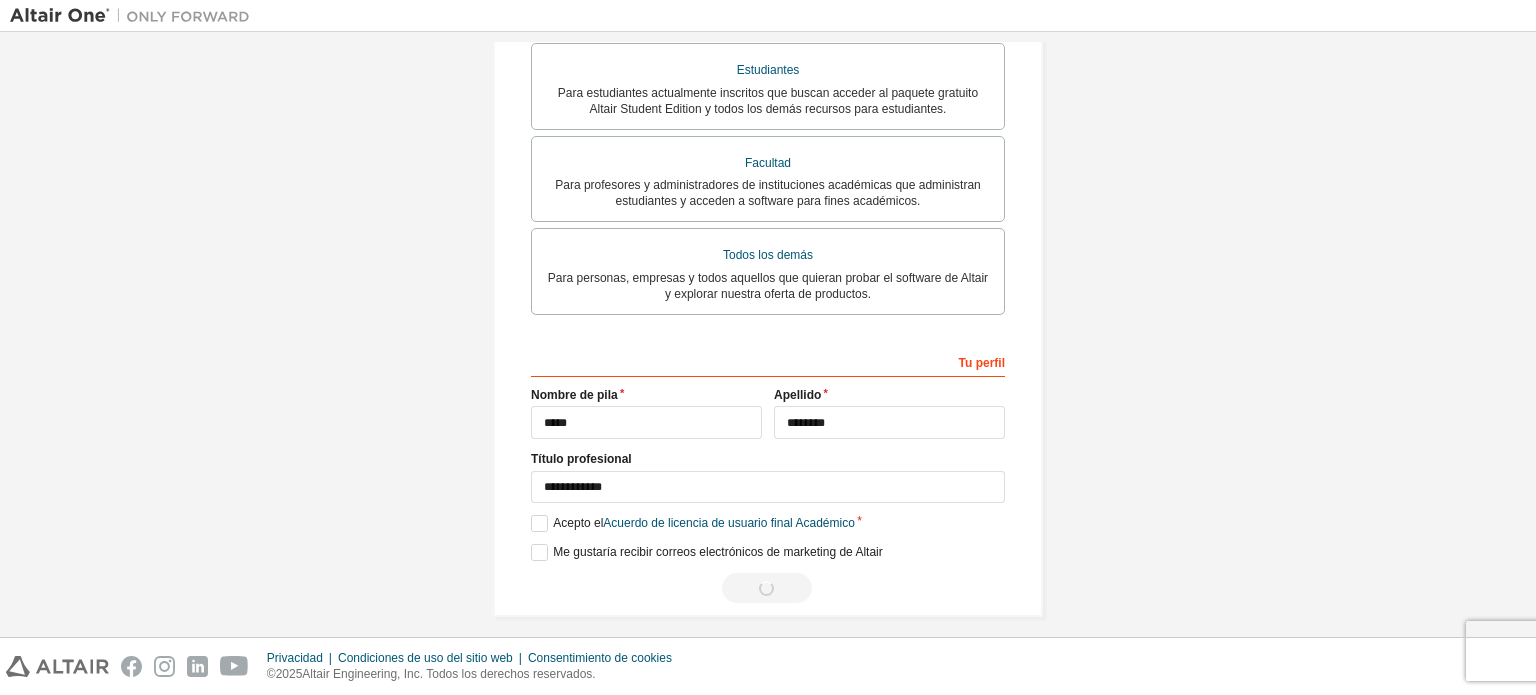 scroll, scrollTop: 0, scrollLeft: 0, axis: both 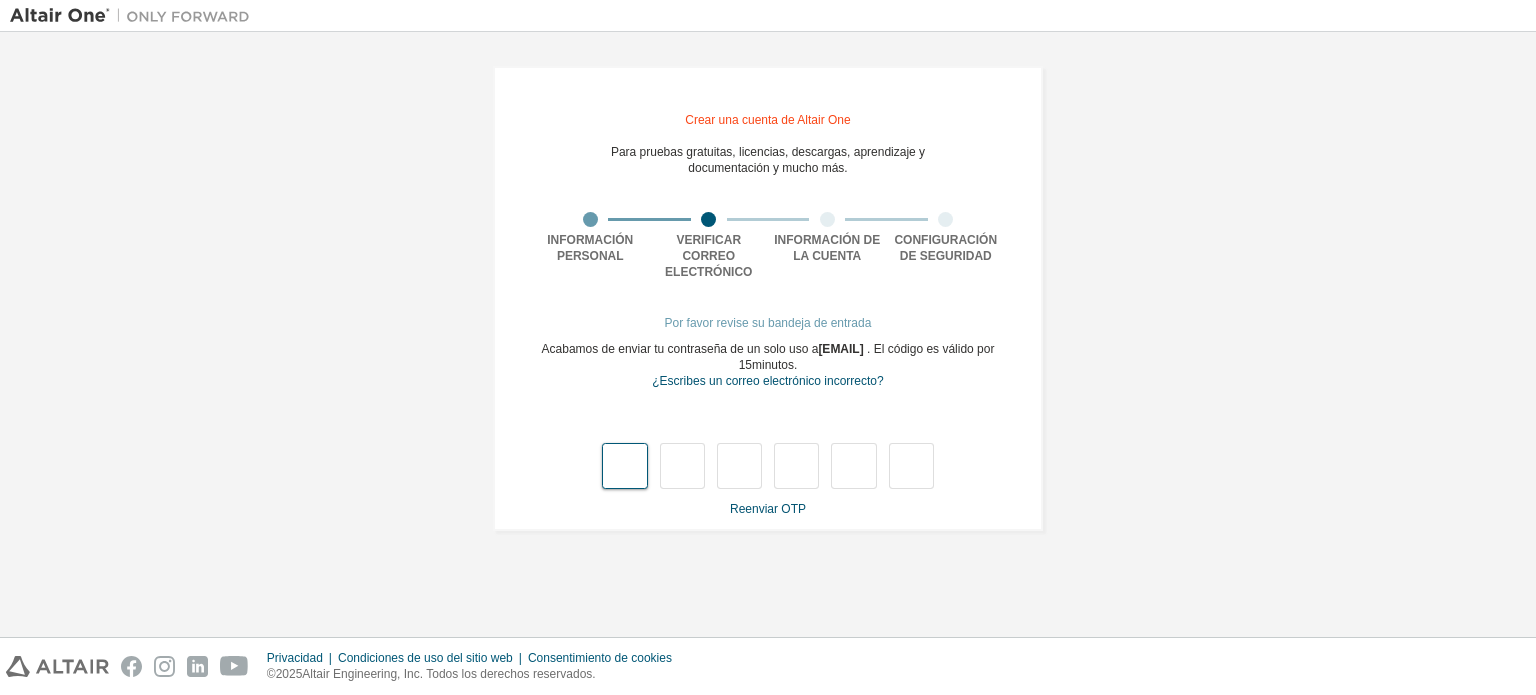 type on "*" 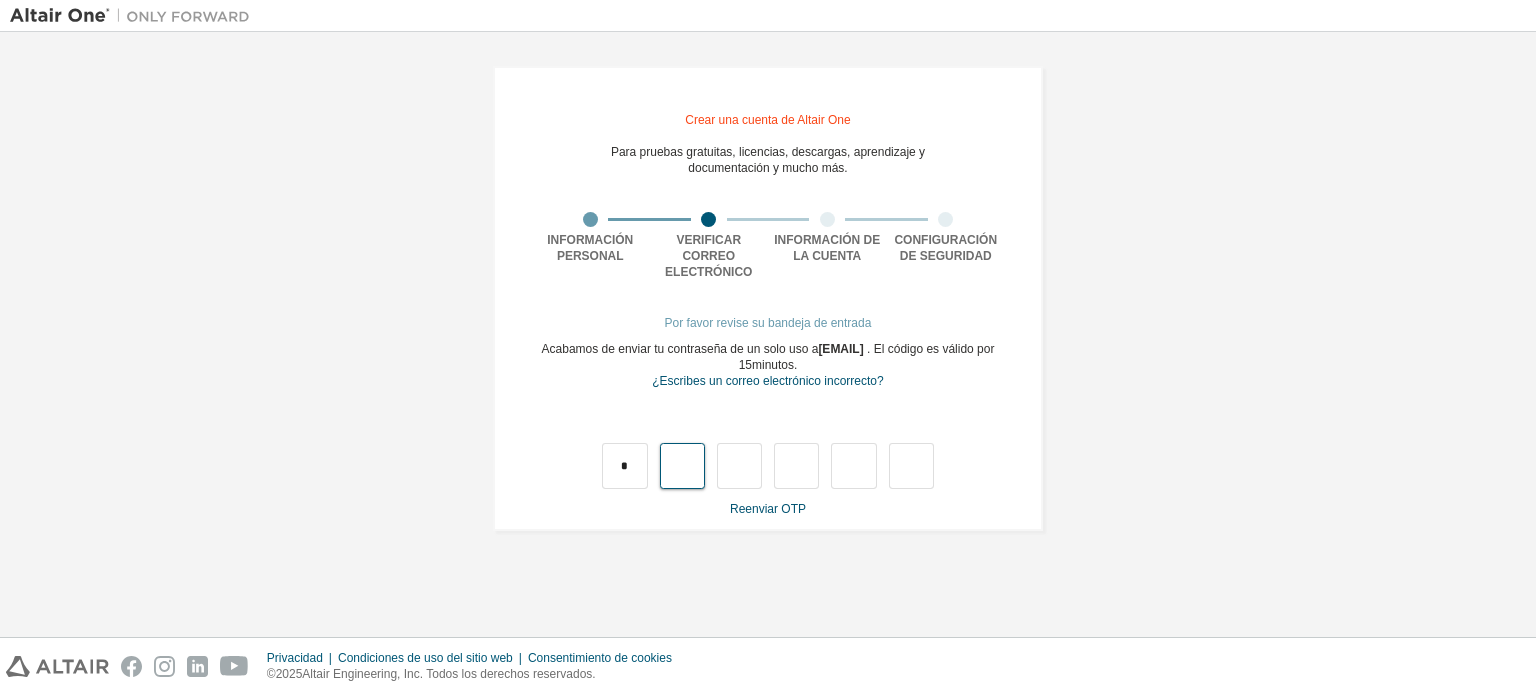 type on "*" 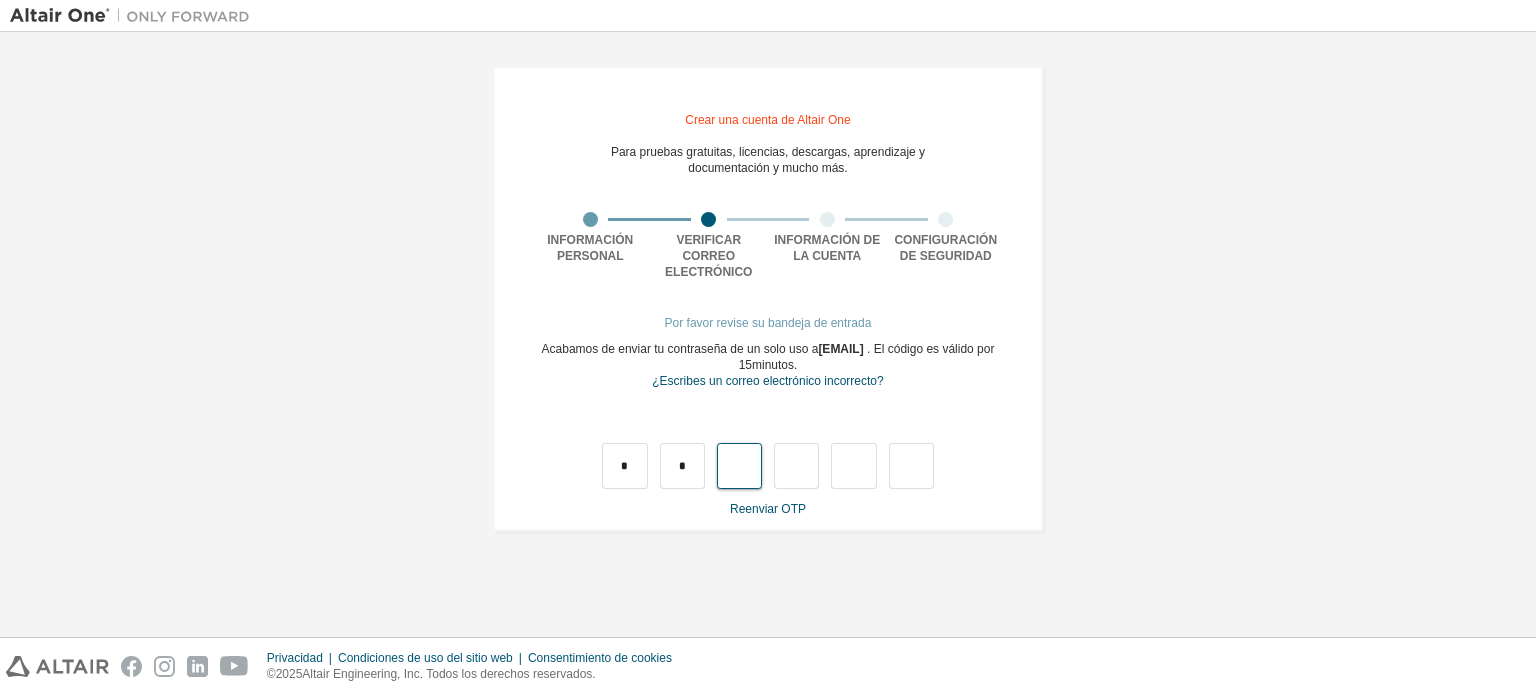 type on "*" 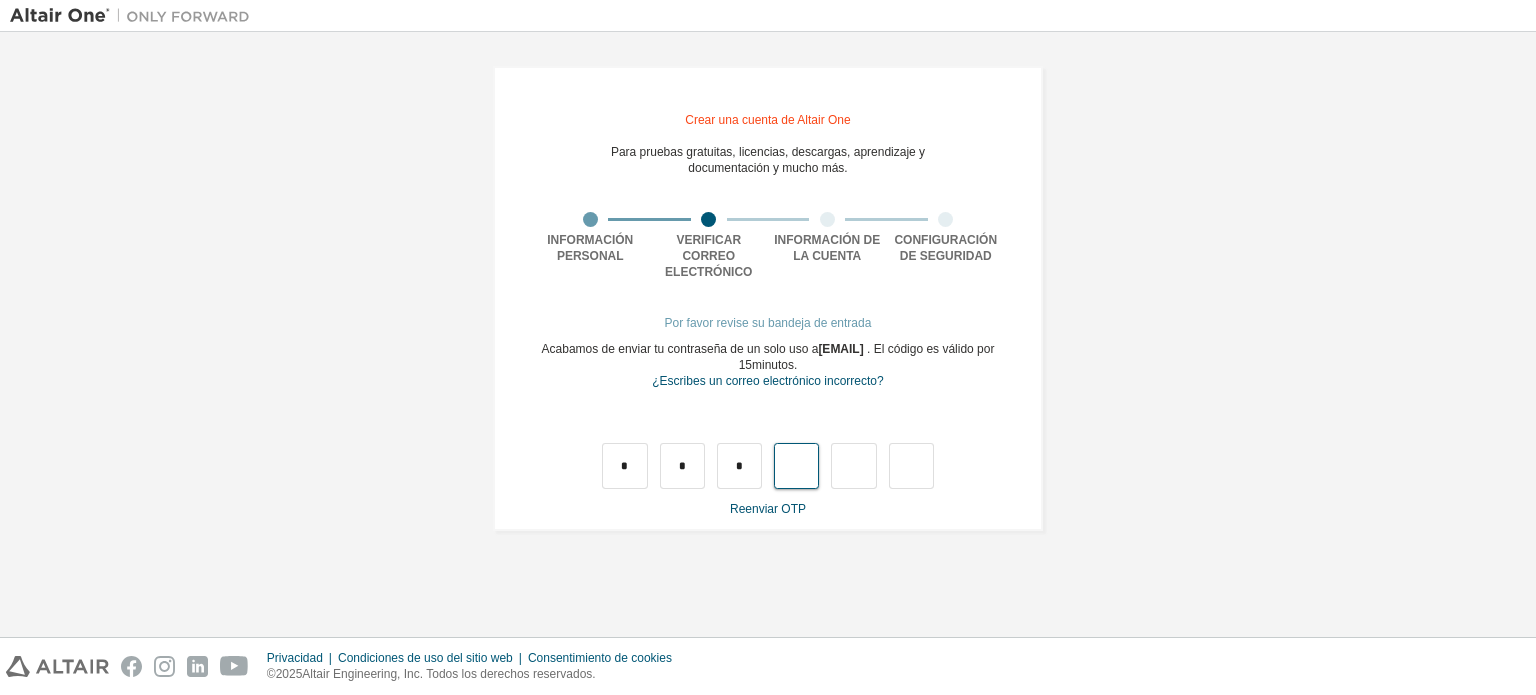 type on "*" 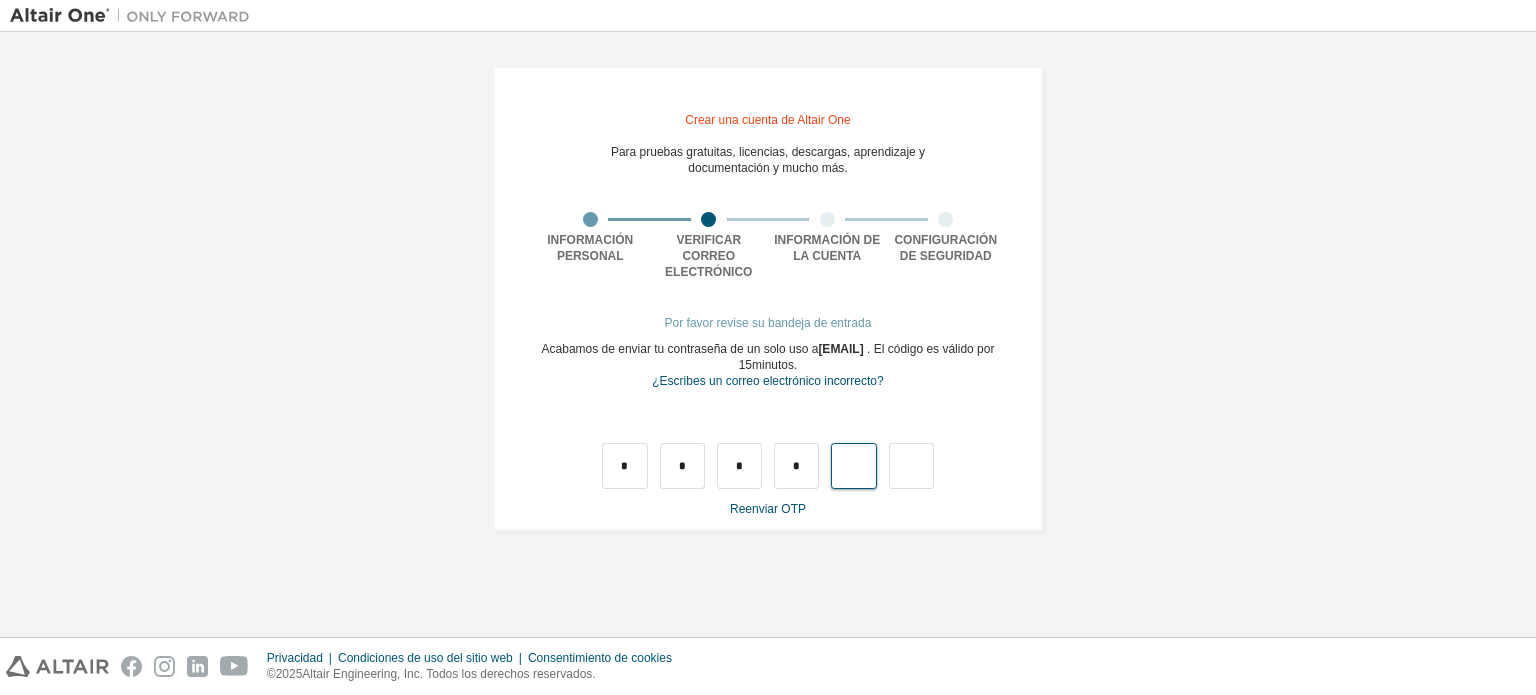 type on "*" 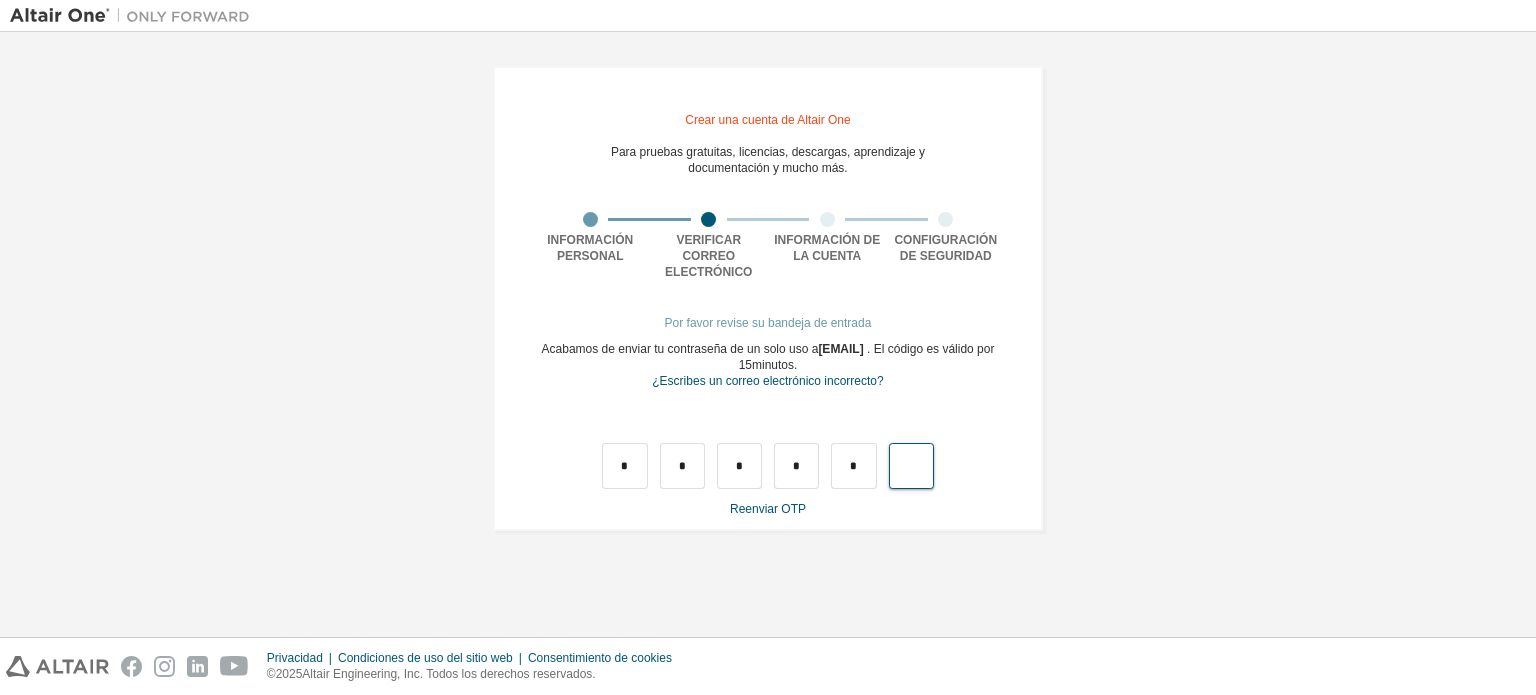 type on "*" 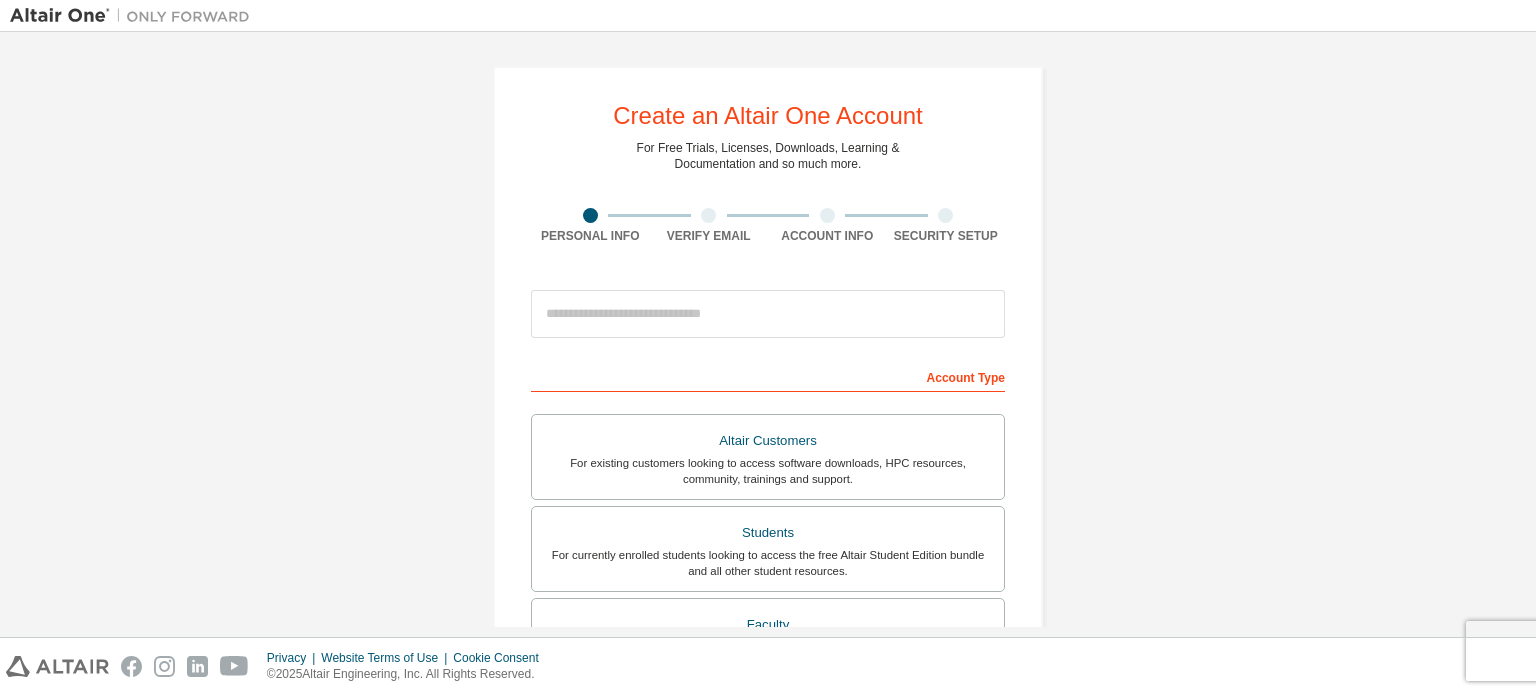 scroll, scrollTop: 0, scrollLeft: 0, axis: both 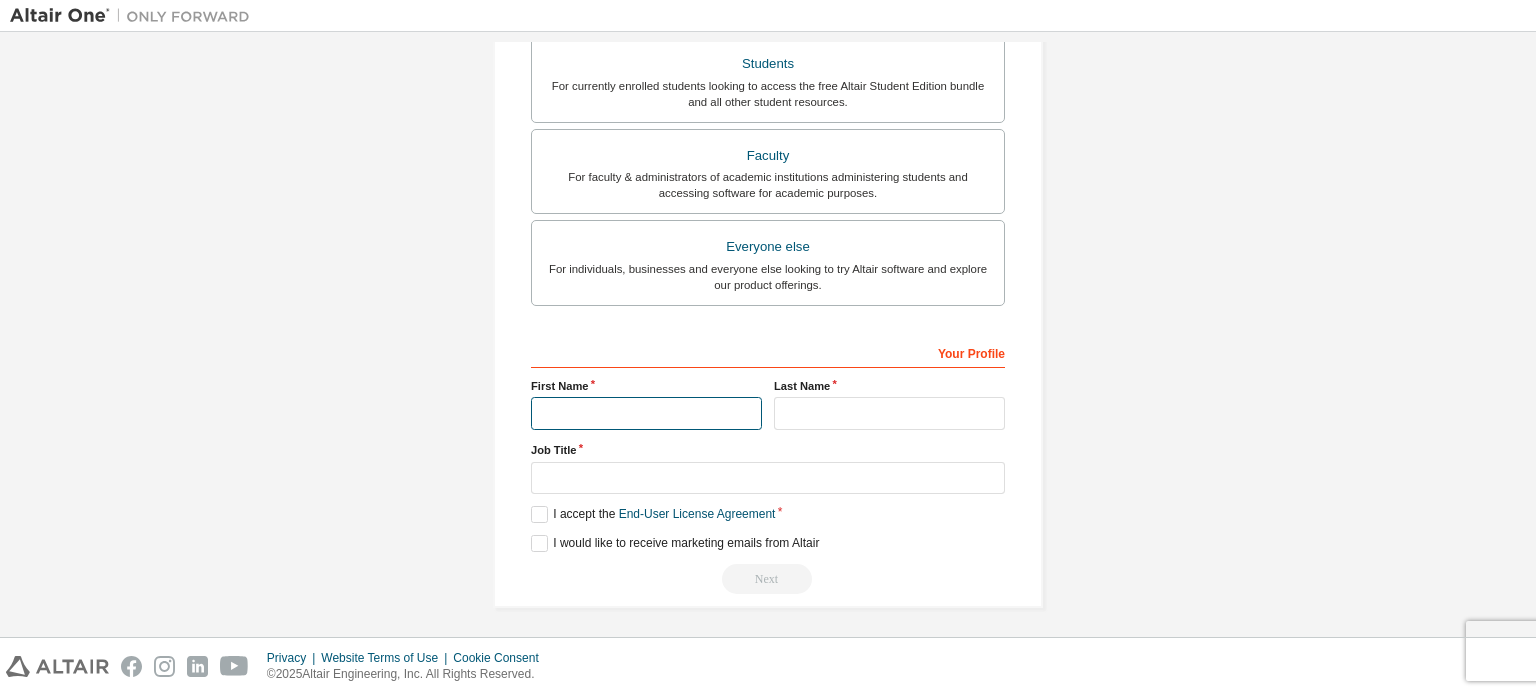 click at bounding box center (646, 413) 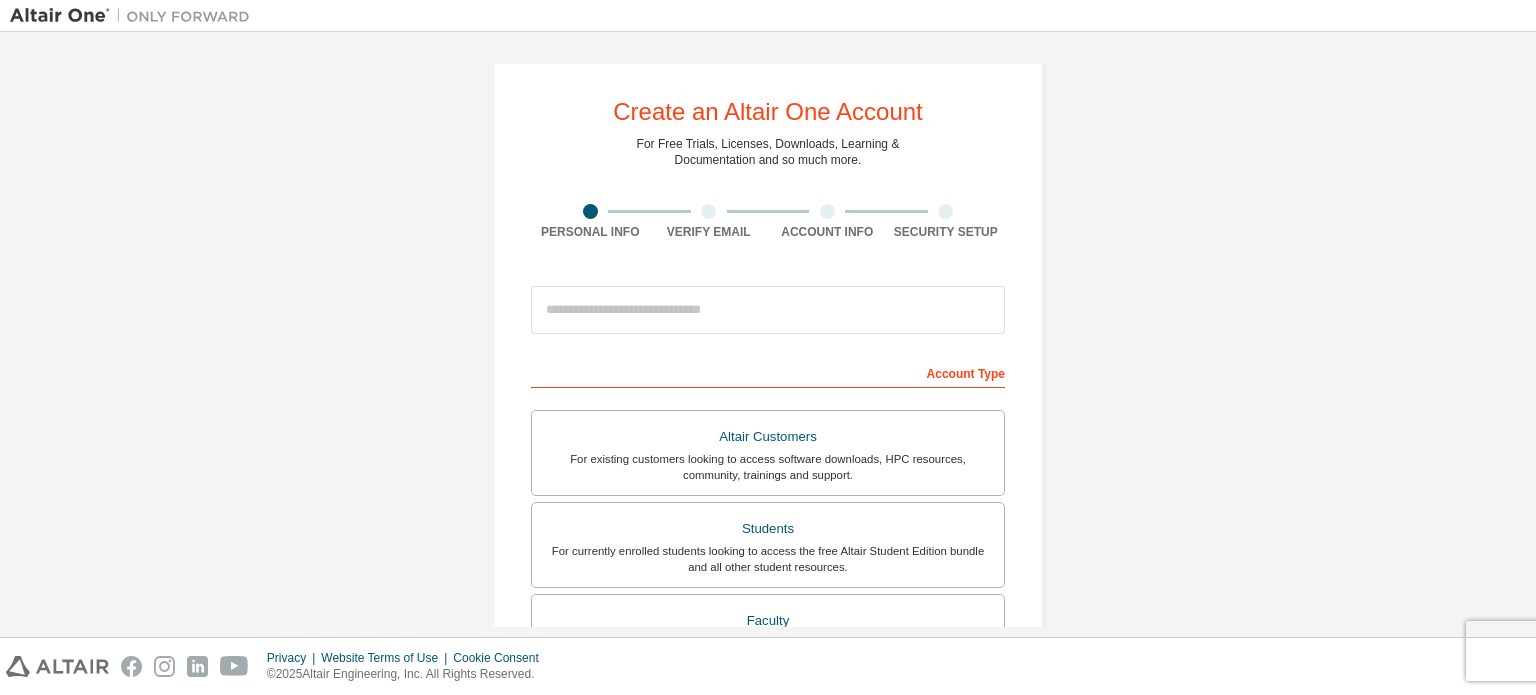 scroll, scrollTop: 0, scrollLeft: 0, axis: both 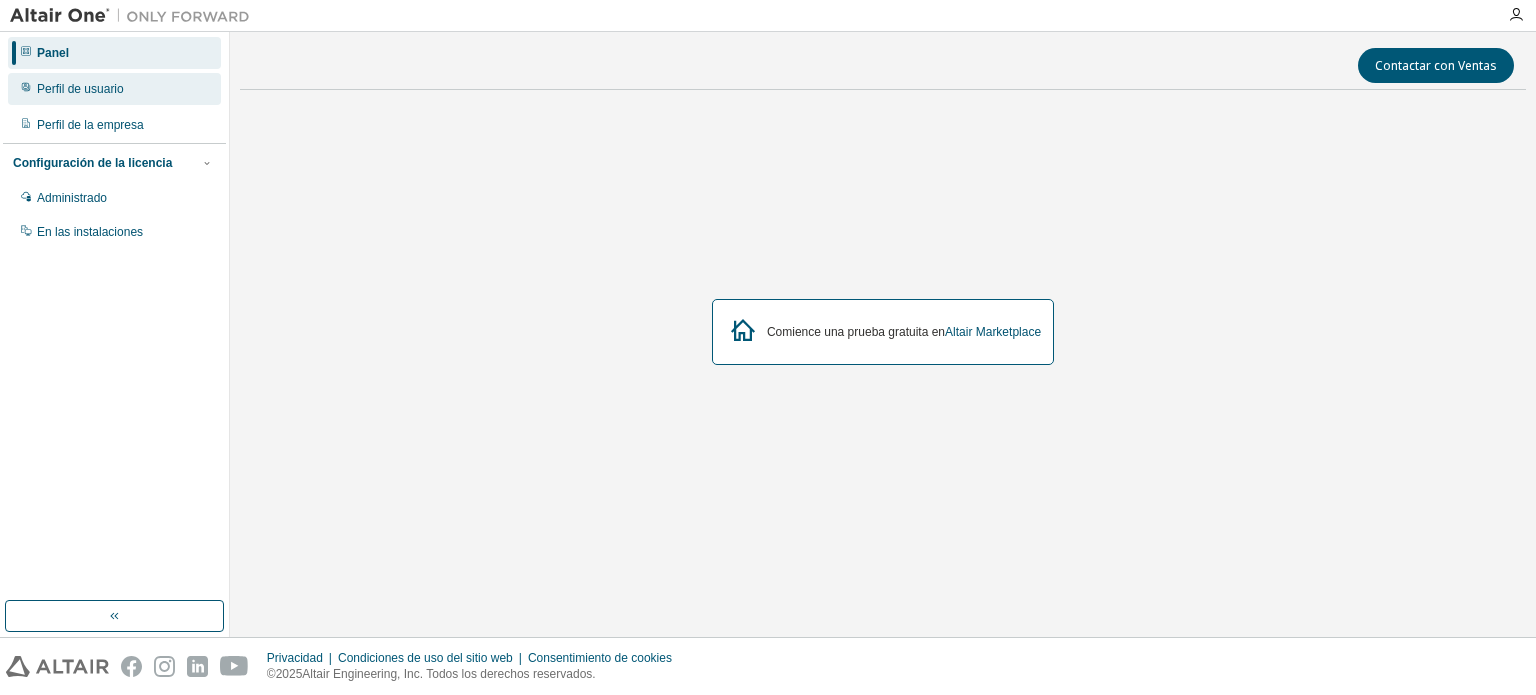 click on "Perfil de usuario" at bounding box center (114, 89) 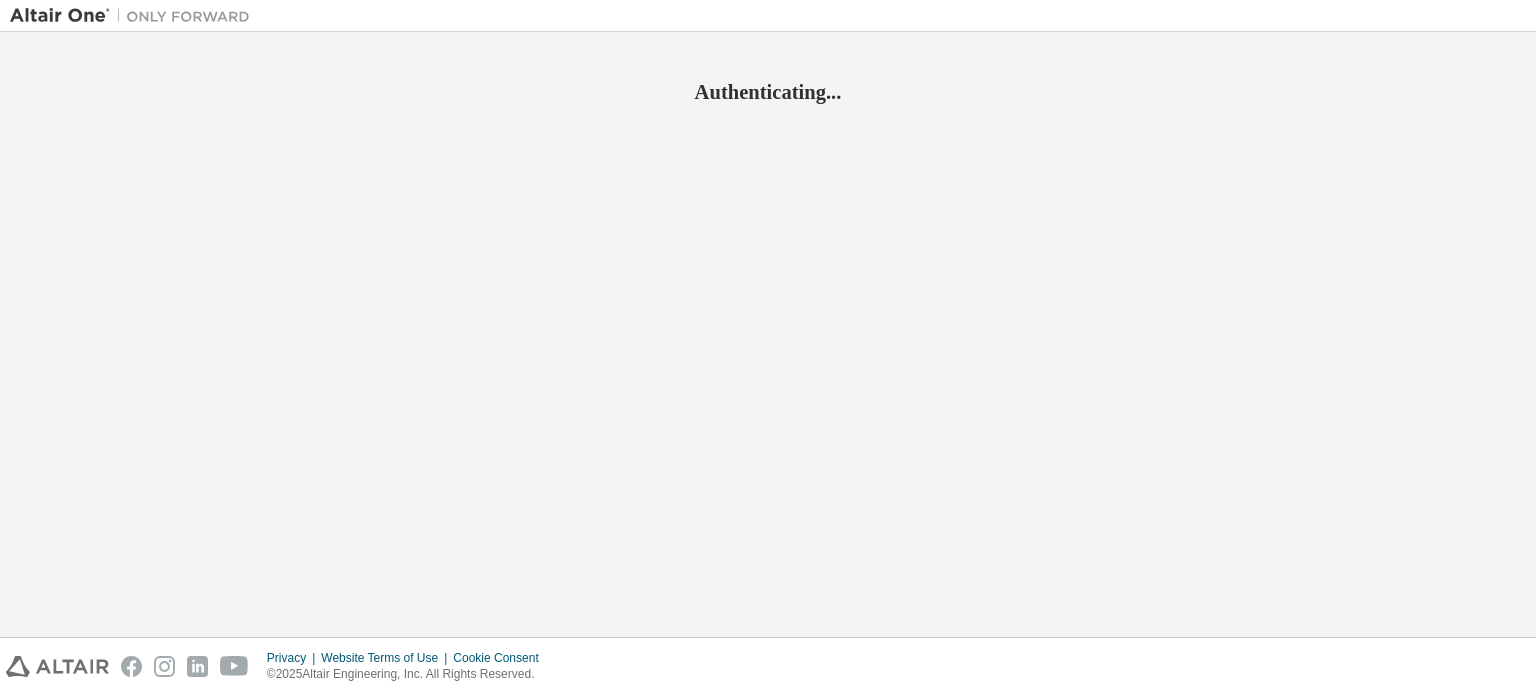scroll, scrollTop: 0, scrollLeft: 0, axis: both 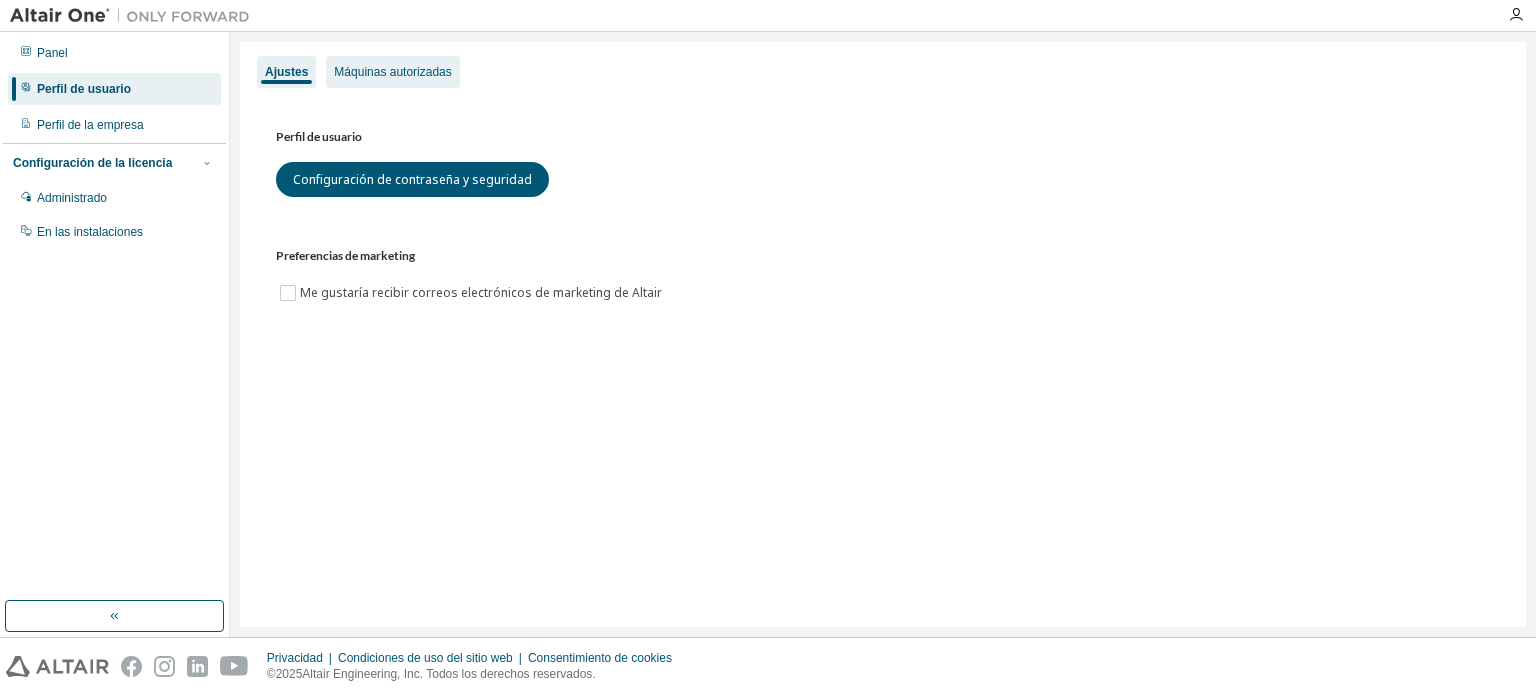 click on "Máquinas autorizadas" at bounding box center [392, 72] 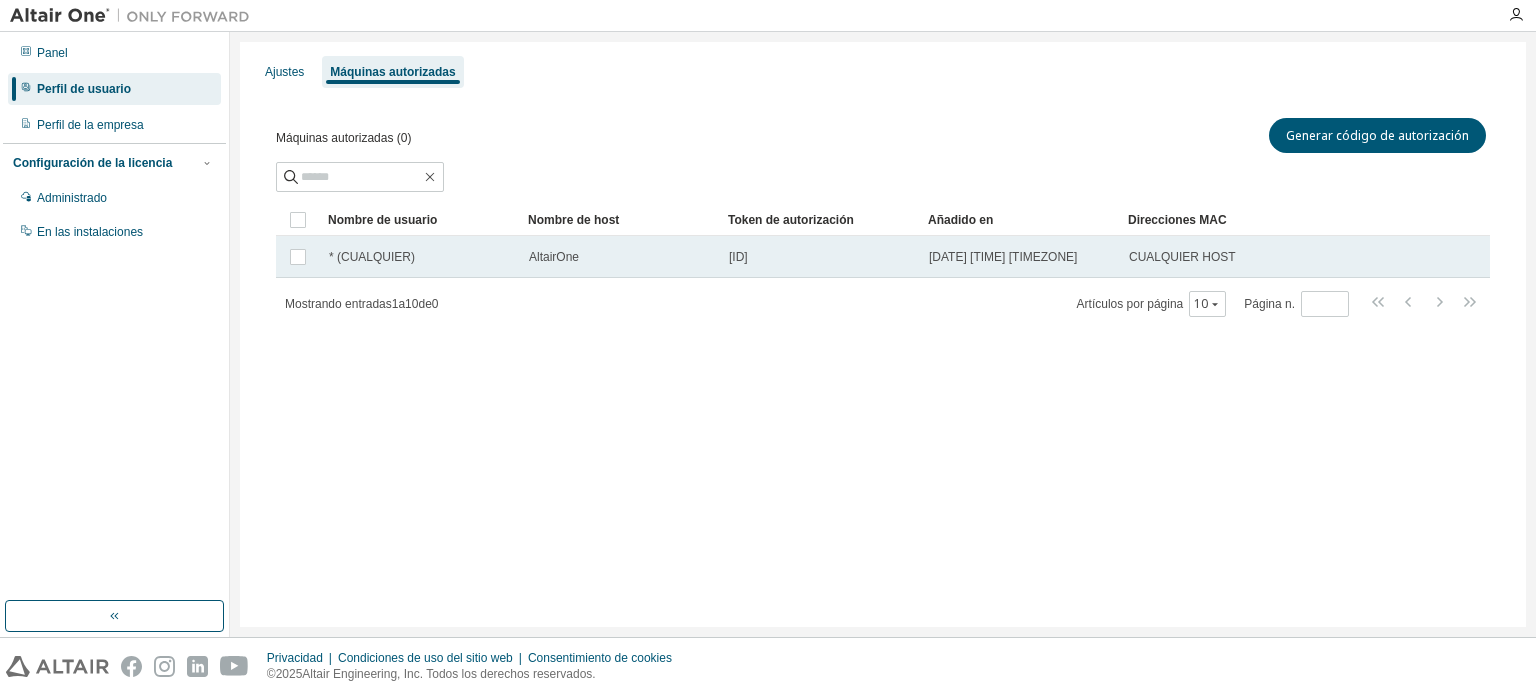 click on "CUALQUIER HOST" at bounding box center (1182, 257) 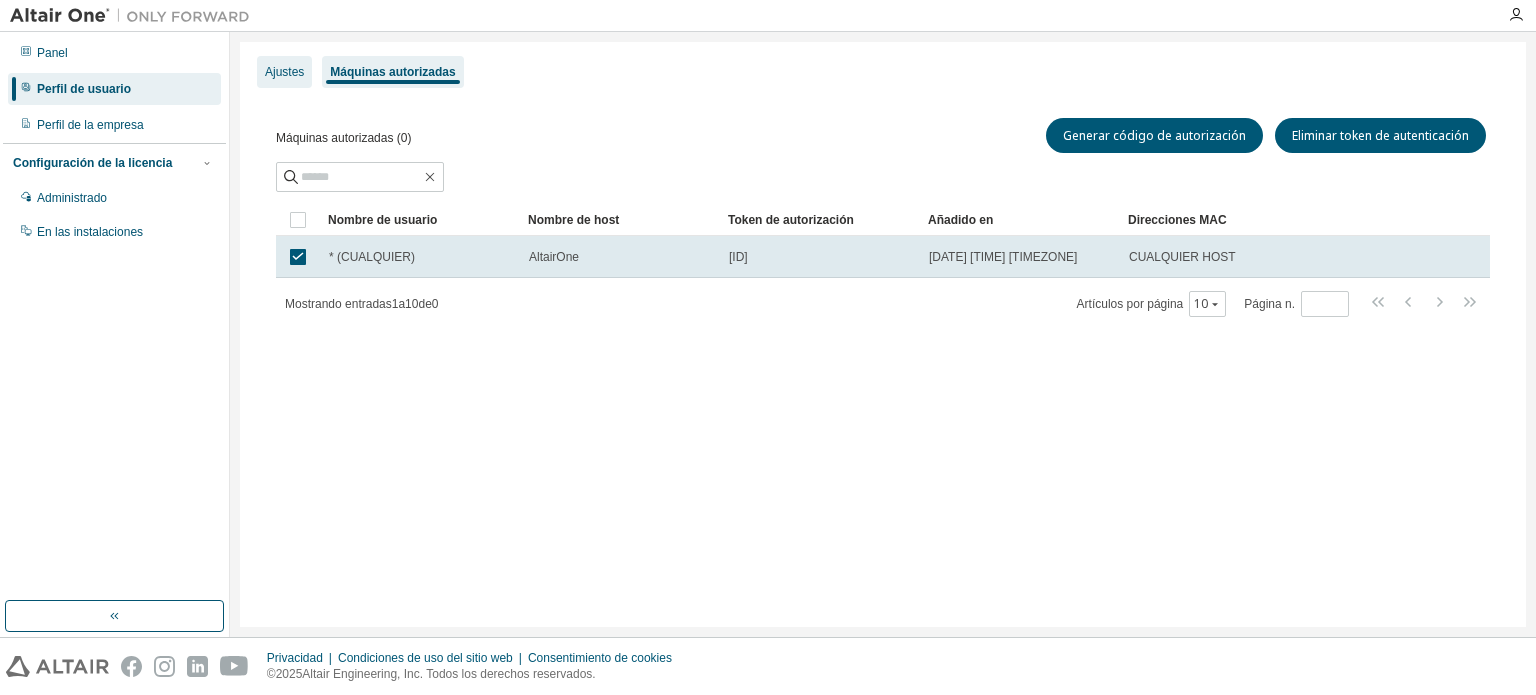 click on "Ajustes" at bounding box center [284, 72] 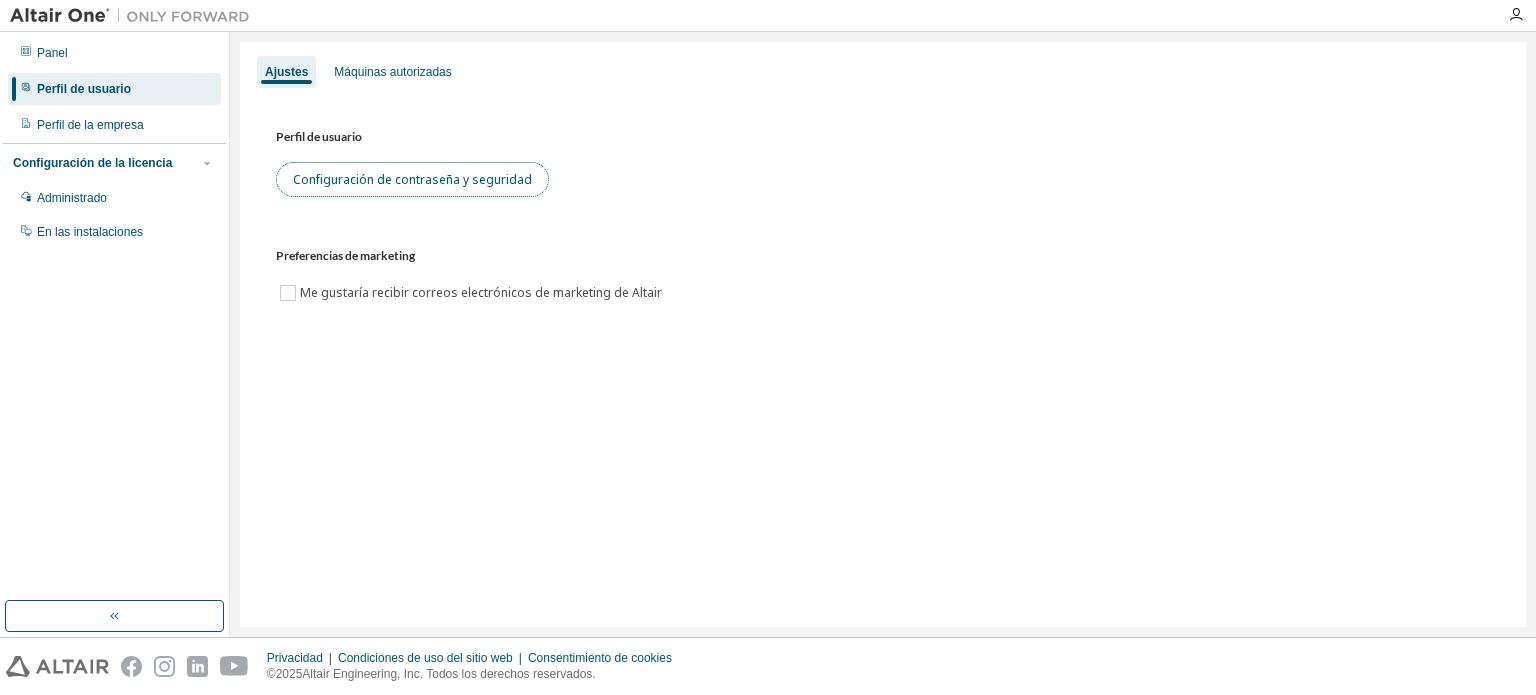 click on "Configuración de contraseña y seguridad" at bounding box center (412, 179) 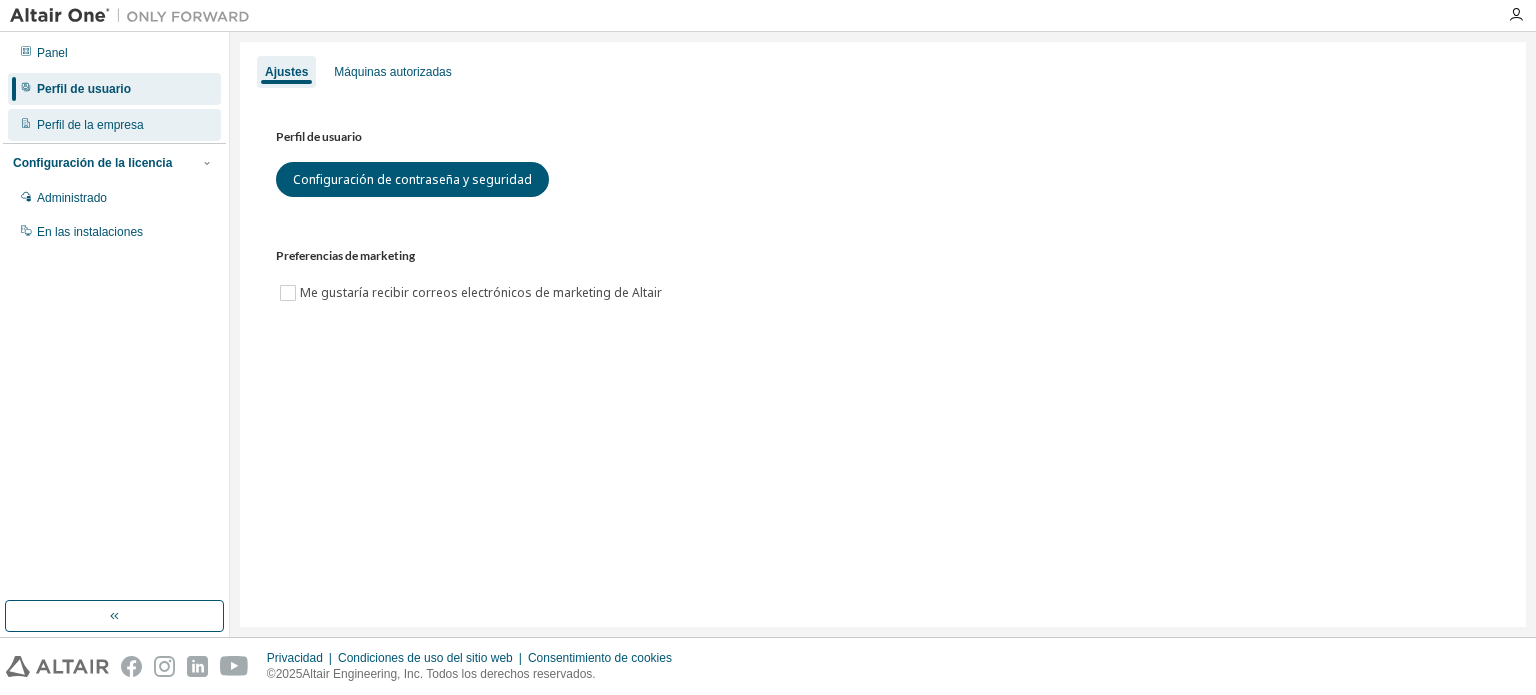 click on "Perfil de la empresa" at bounding box center [90, 125] 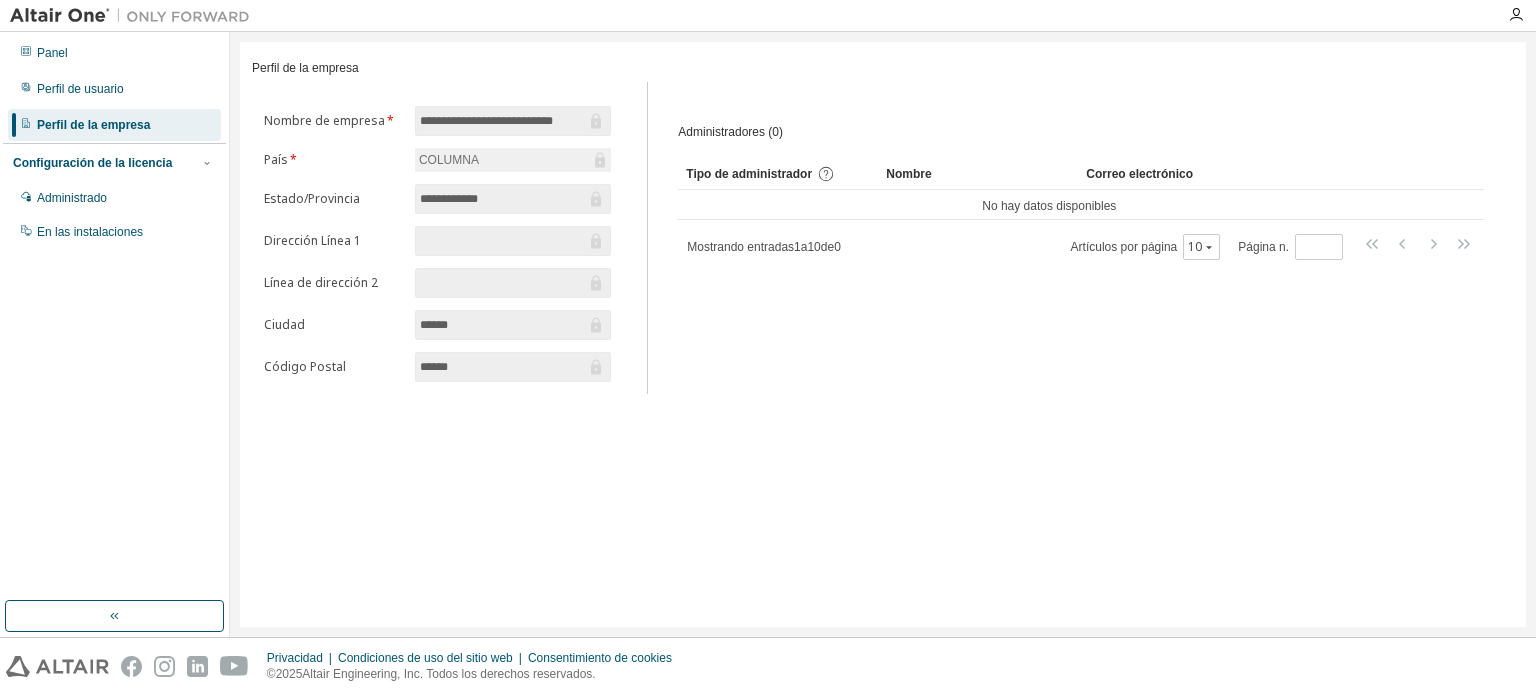 click on "**********" at bounding box center (503, 121) 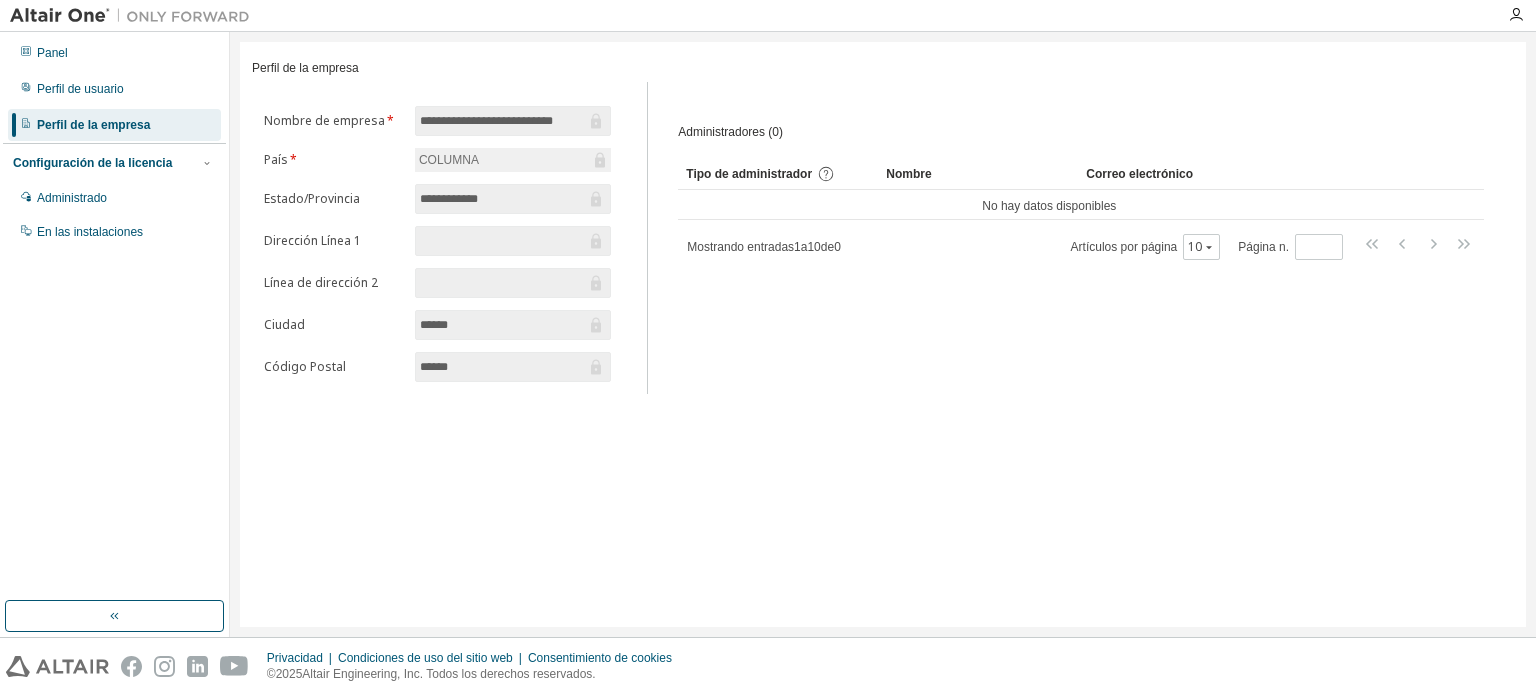 click on "COLUMNA" at bounding box center (513, 160) 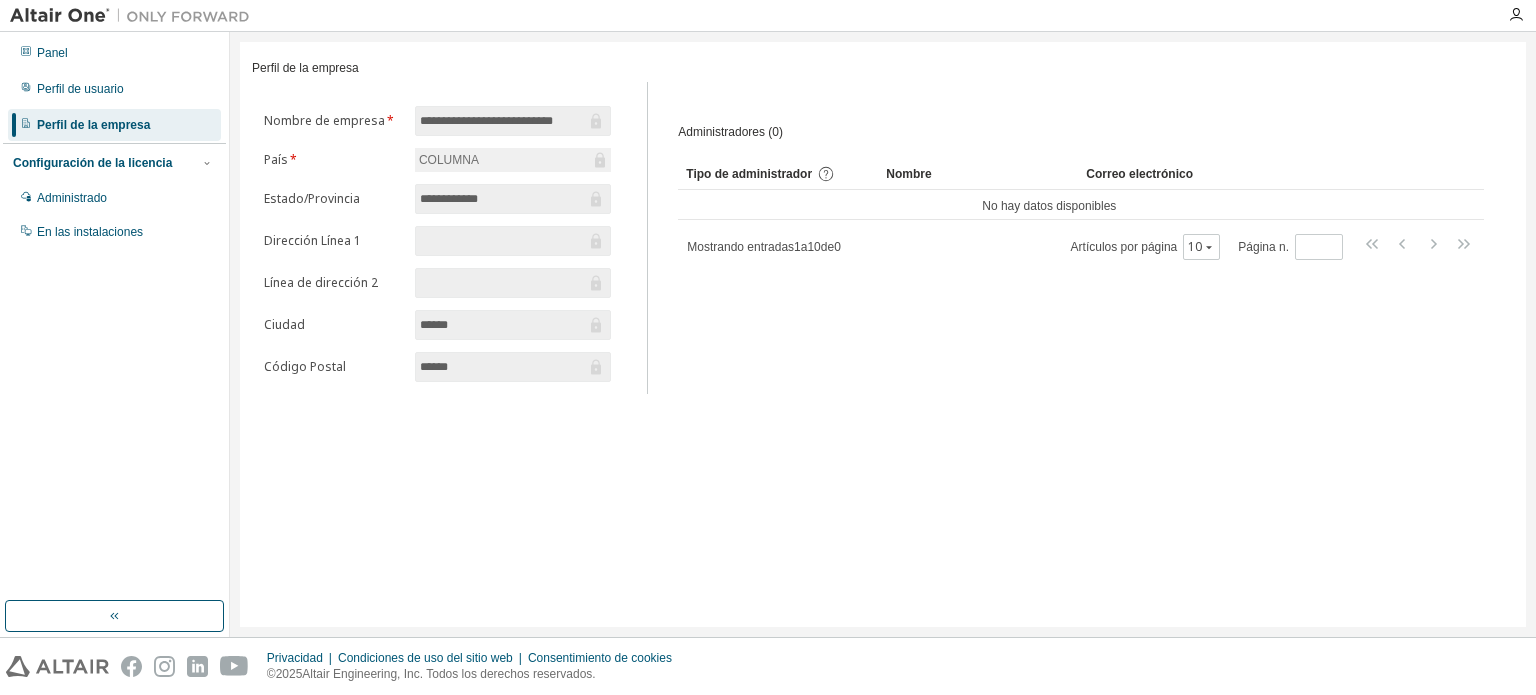 click on "**********" at bounding box center [503, 199] 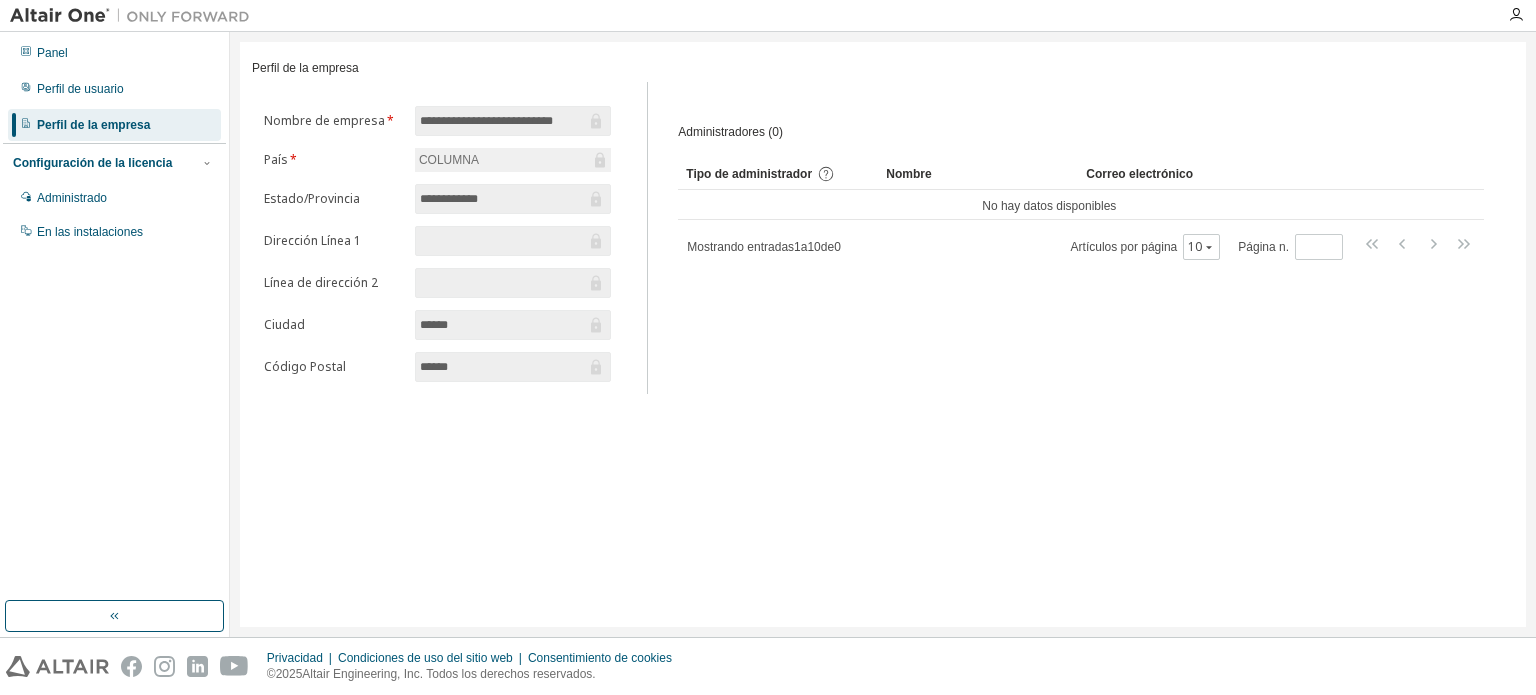 click at bounding box center [503, 241] 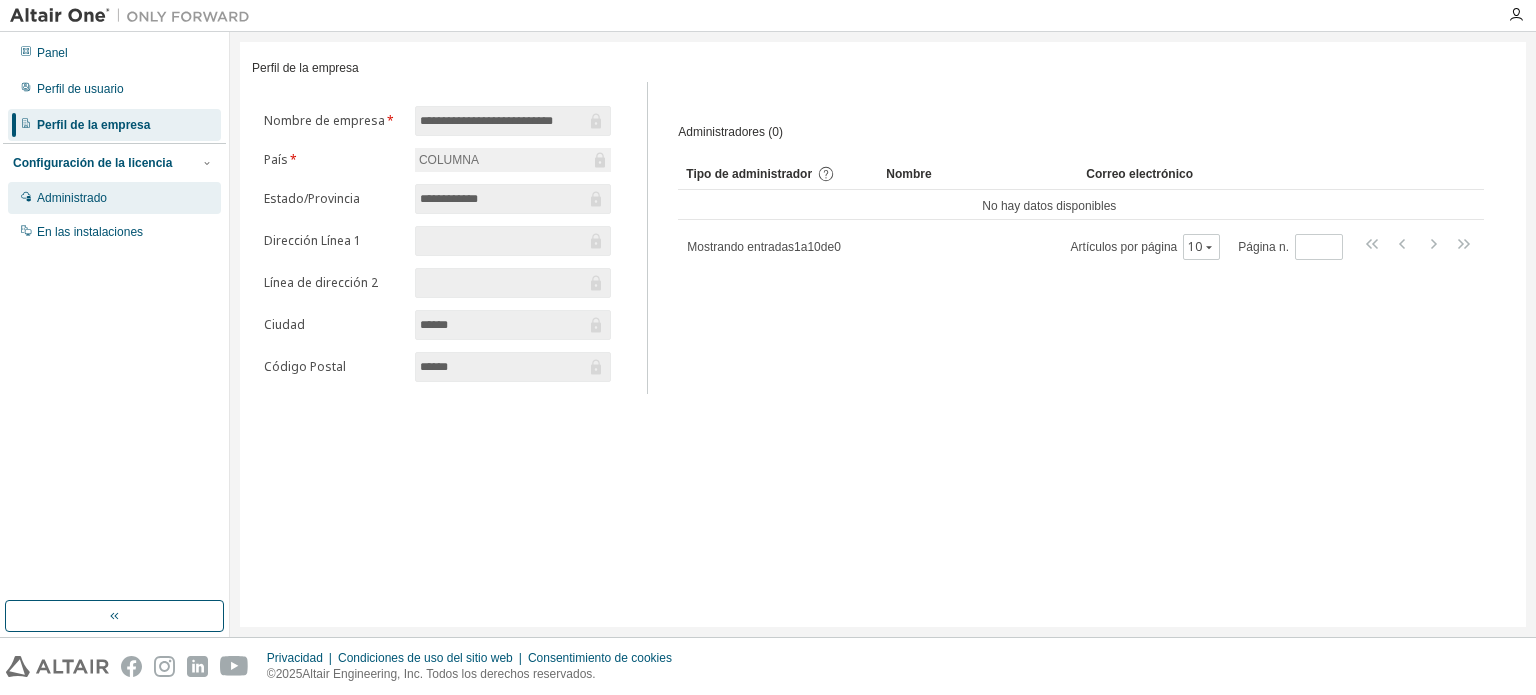 click on "Administrado" at bounding box center [114, 198] 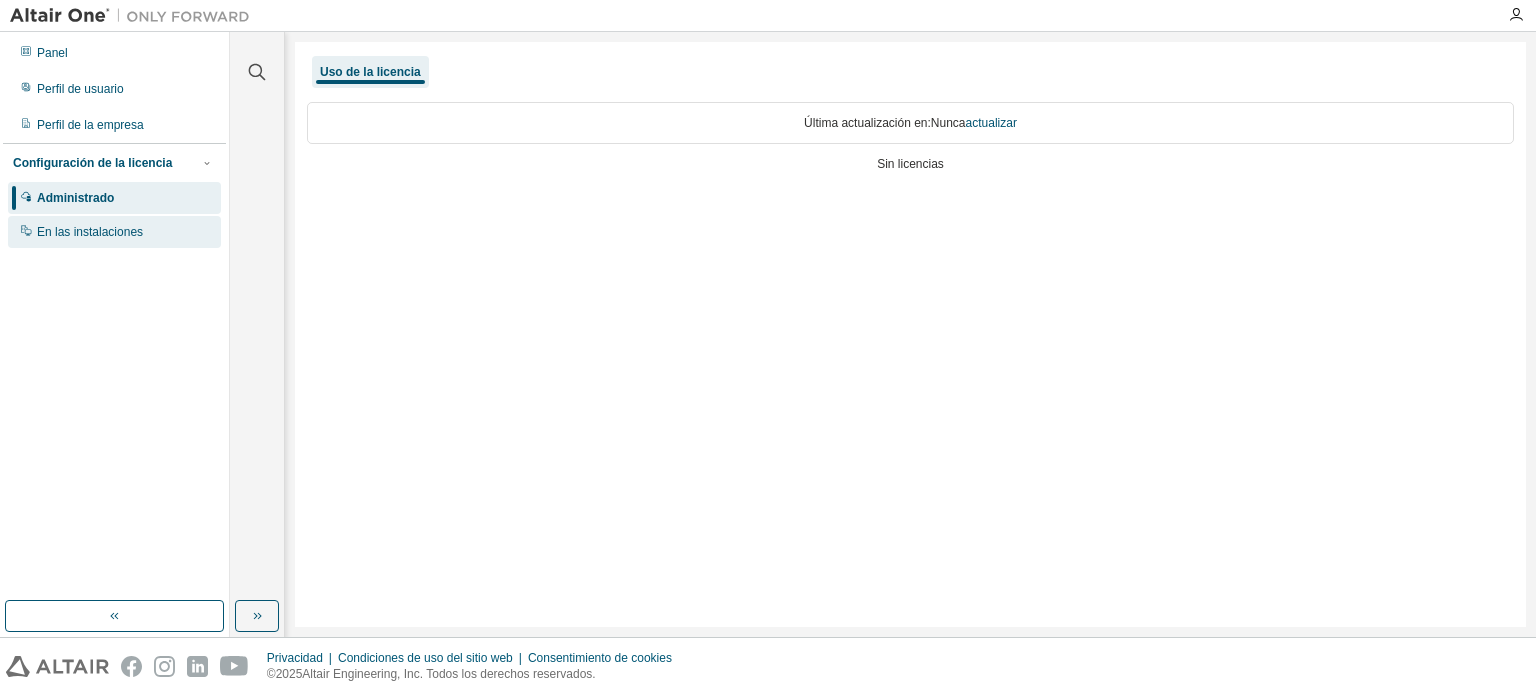 click on "En las instalaciones" at bounding box center (90, 232) 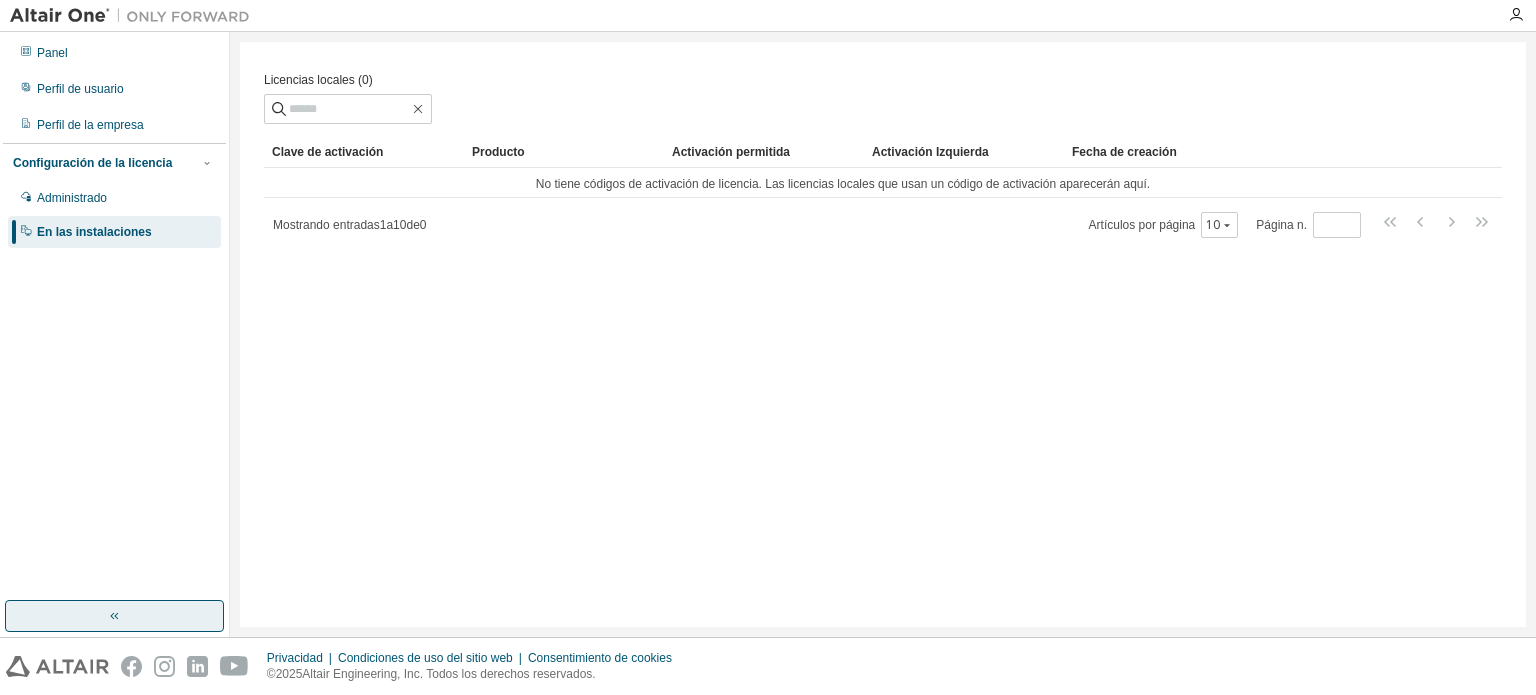 click at bounding box center (114, 616) 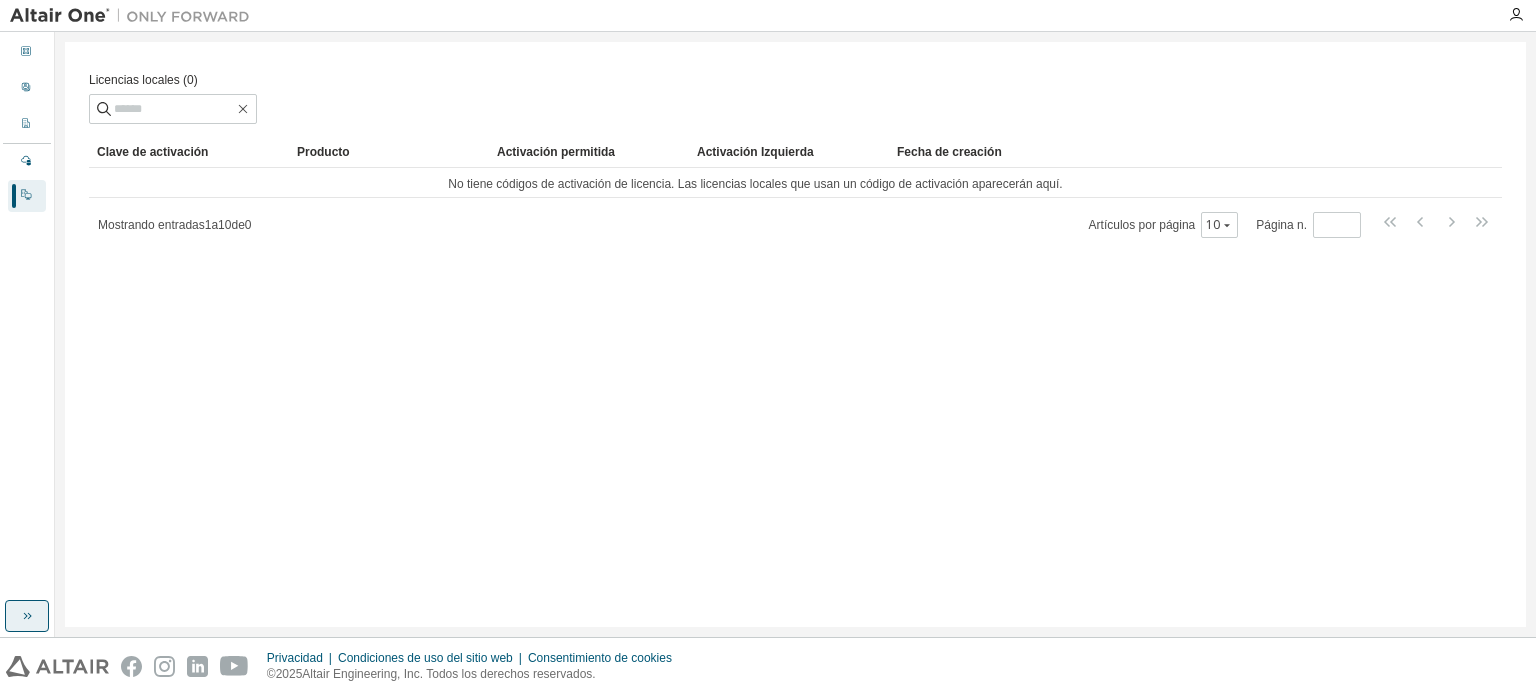 click 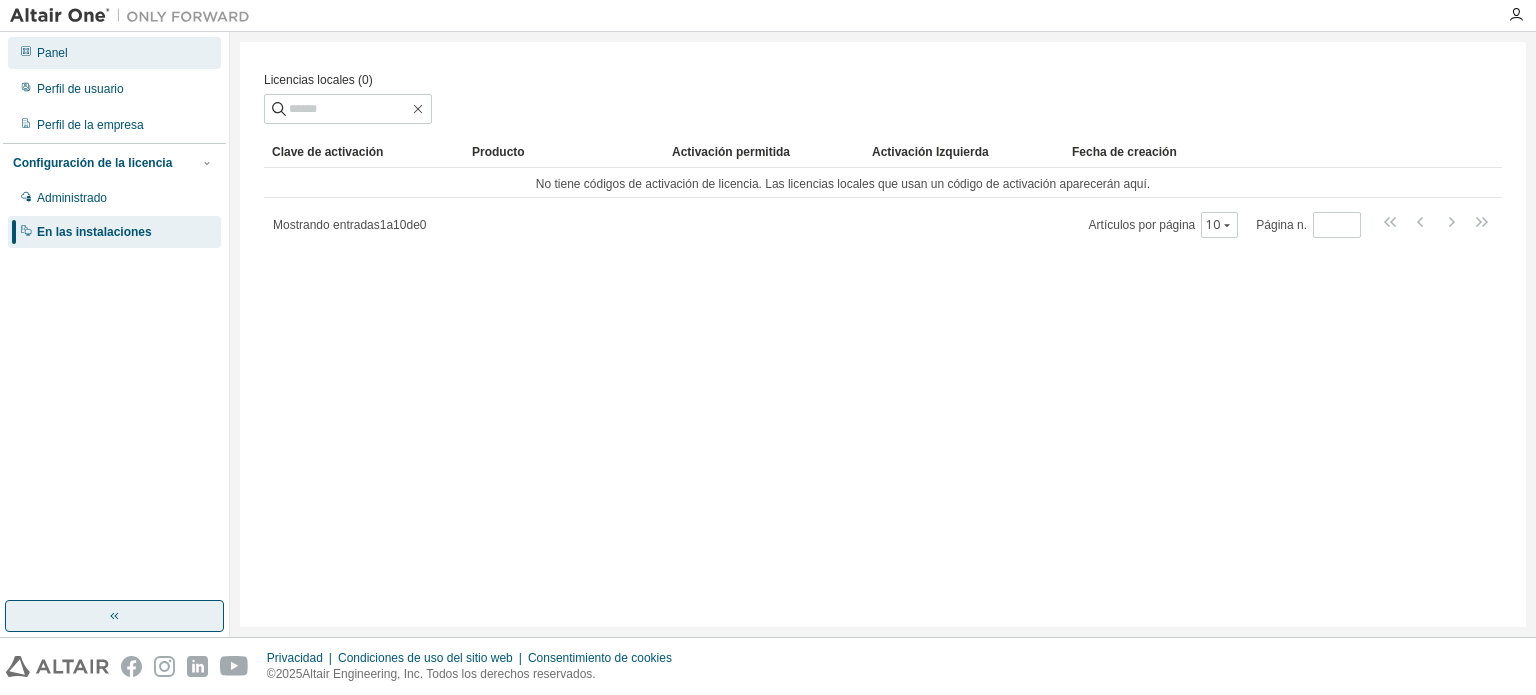 click on "Panel" at bounding box center (114, 53) 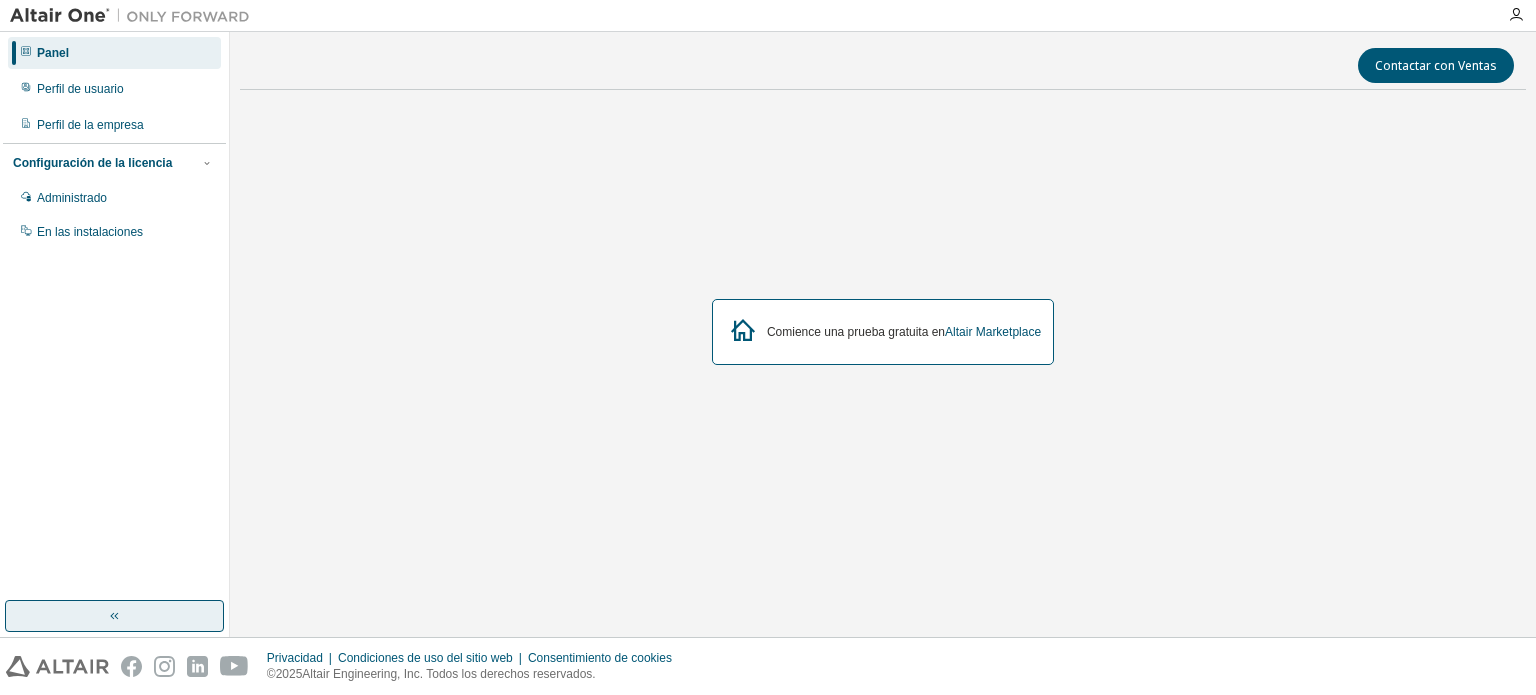 click on "Comience una prueba gratuita en  Altair Marketplace" at bounding box center (883, 332) 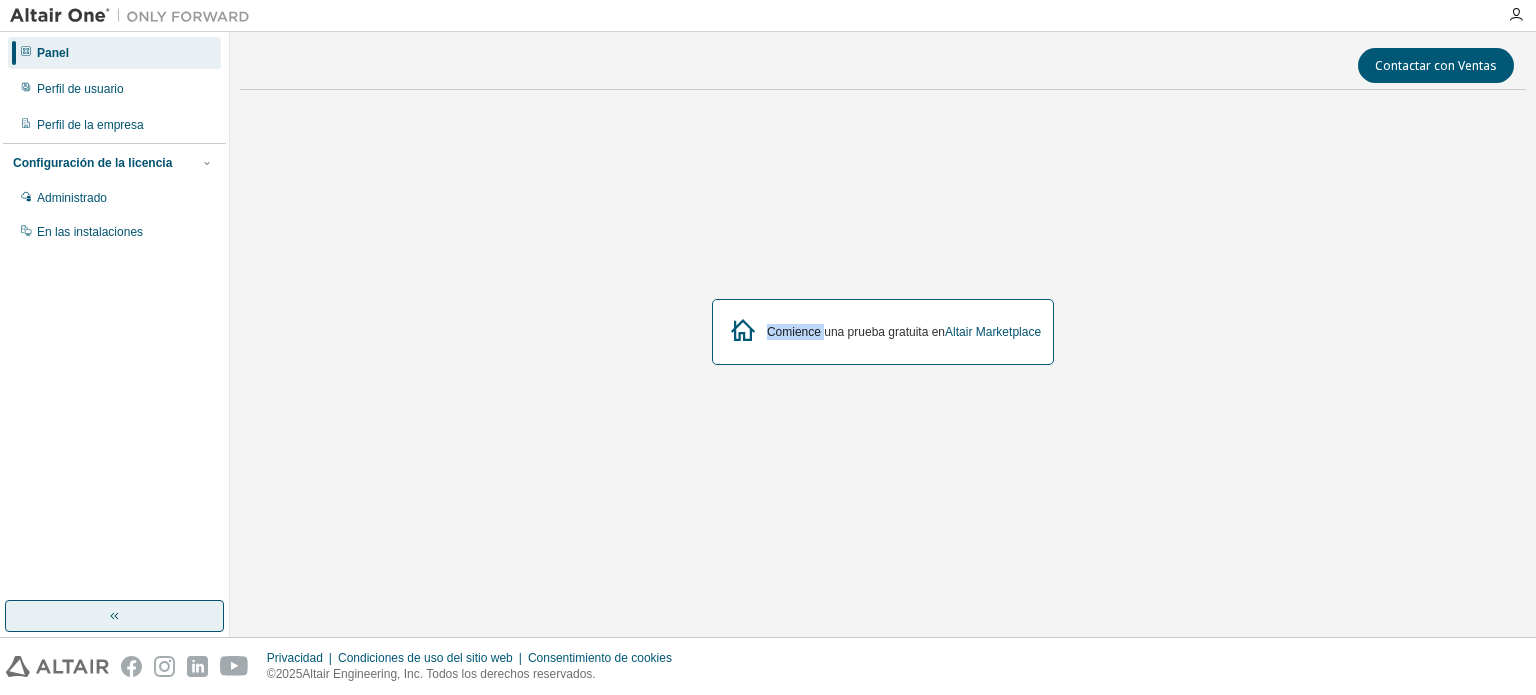 click 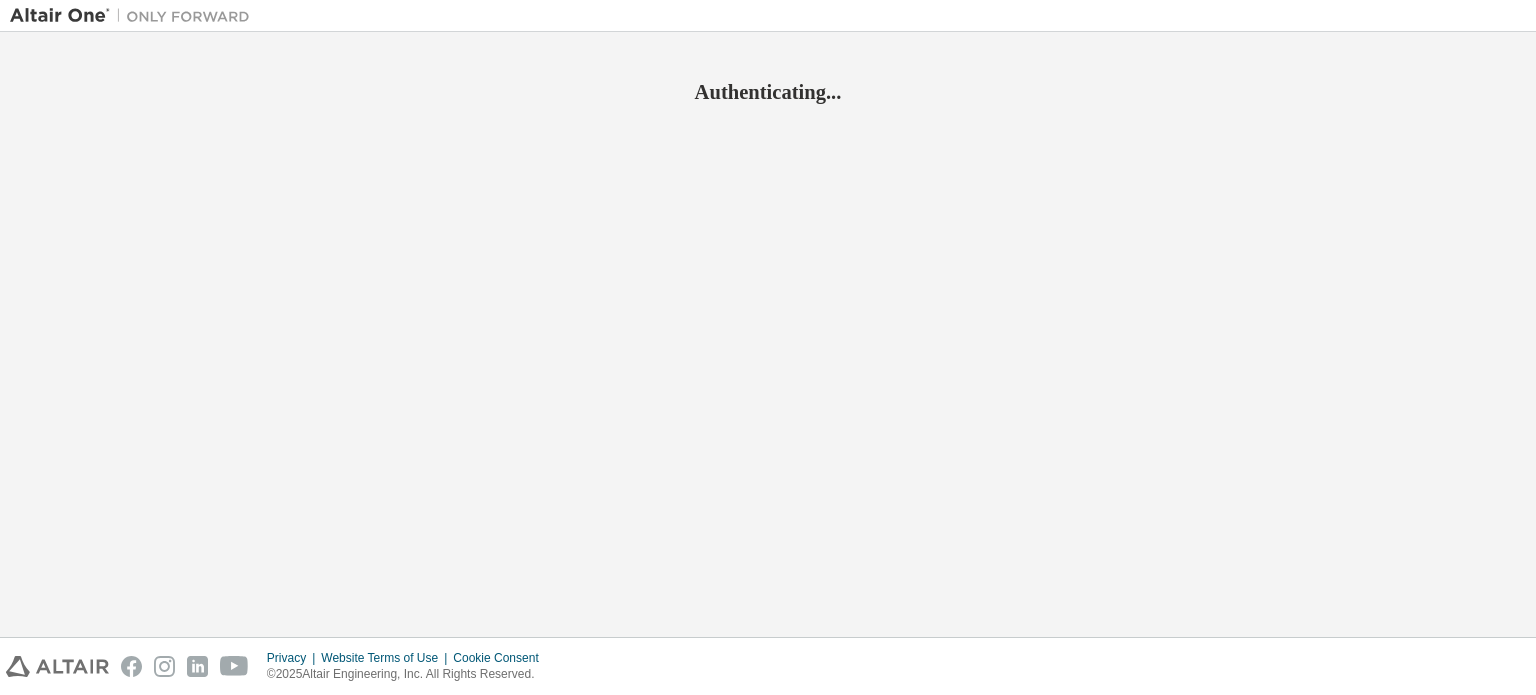 scroll, scrollTop: 0, scrollLeft: 0, axis: both 